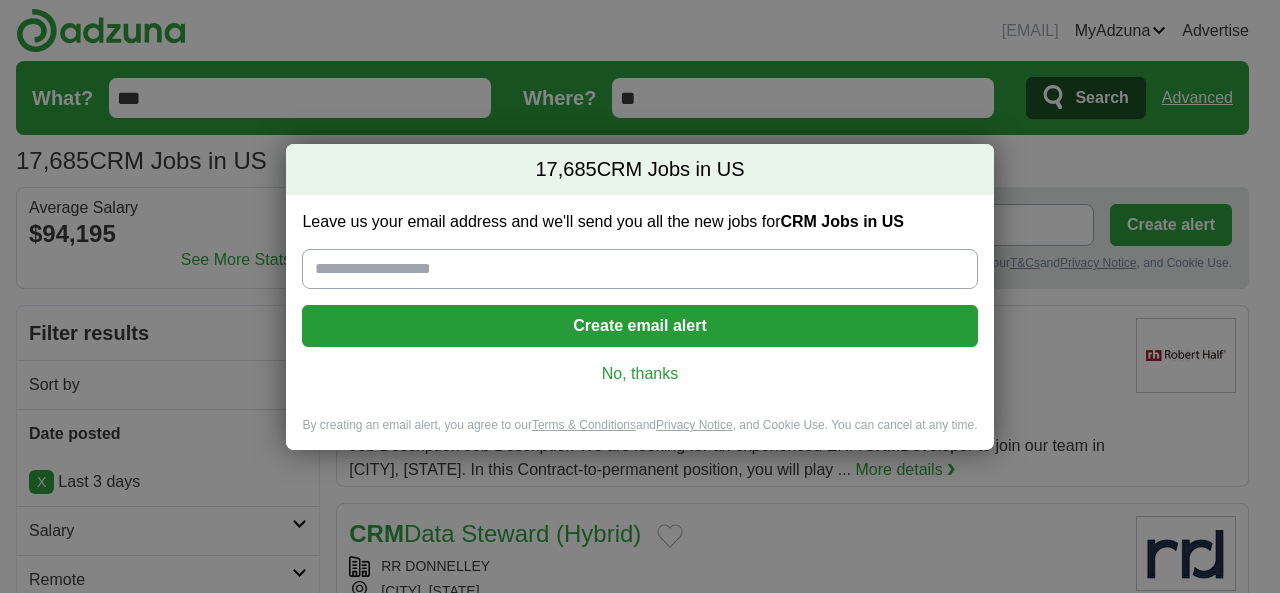 scroll, scrollTop: 0, scrollLeft: 0, axis: both 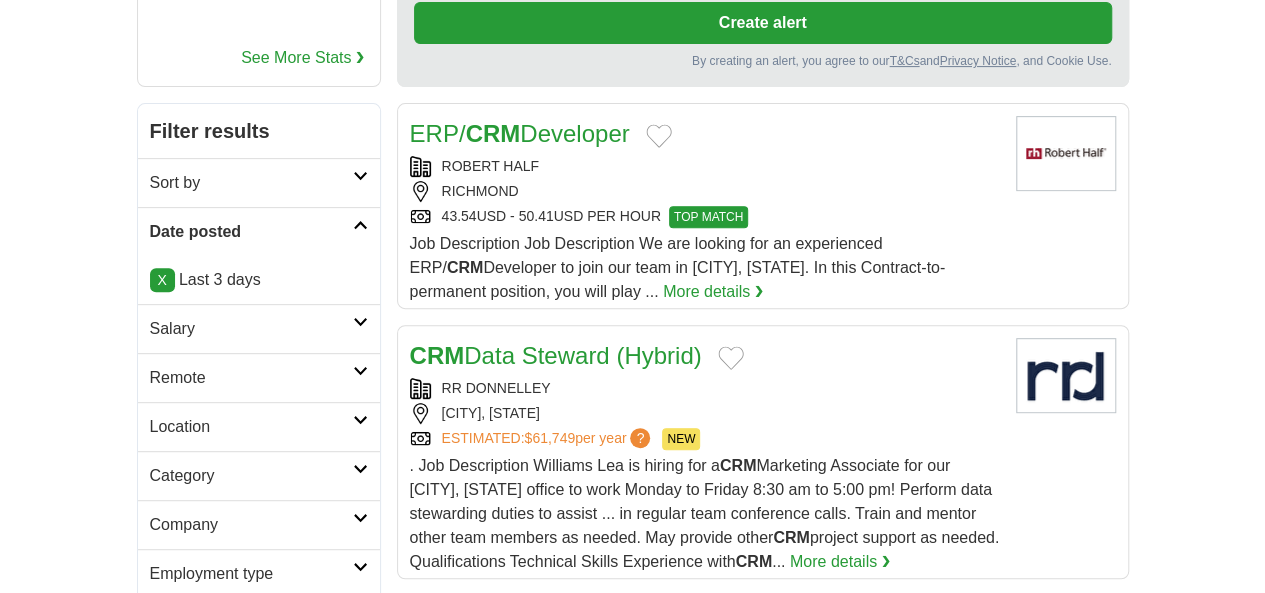 click at bounding box center (360, 469) 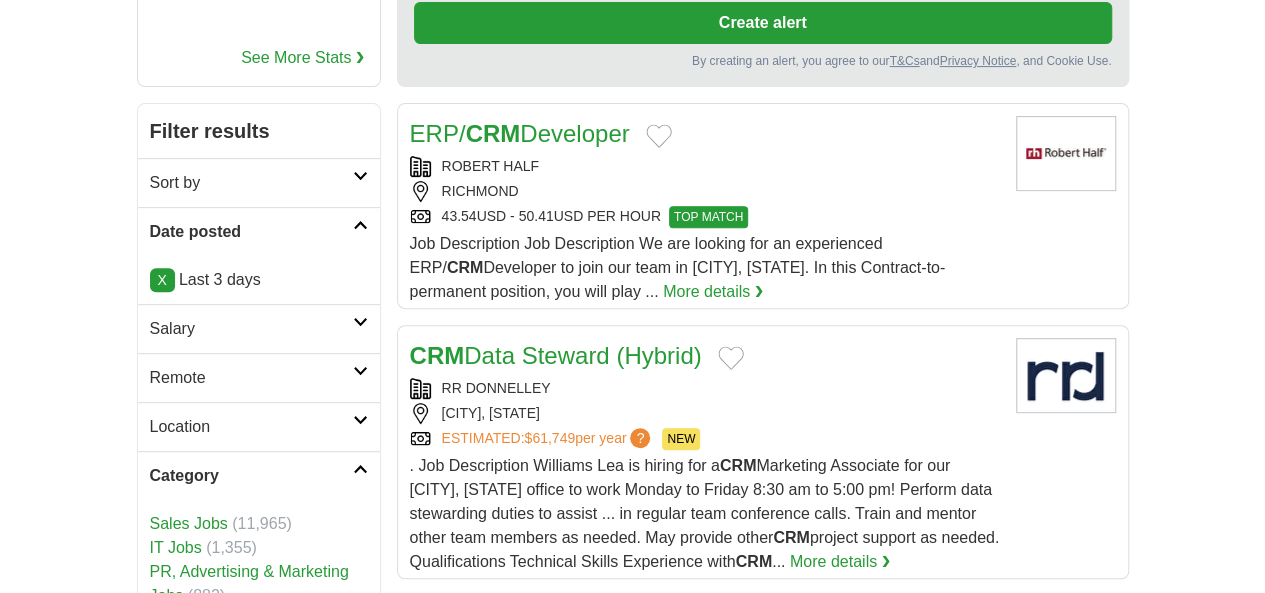 click on "Remote" at bounding box center (259, 377) 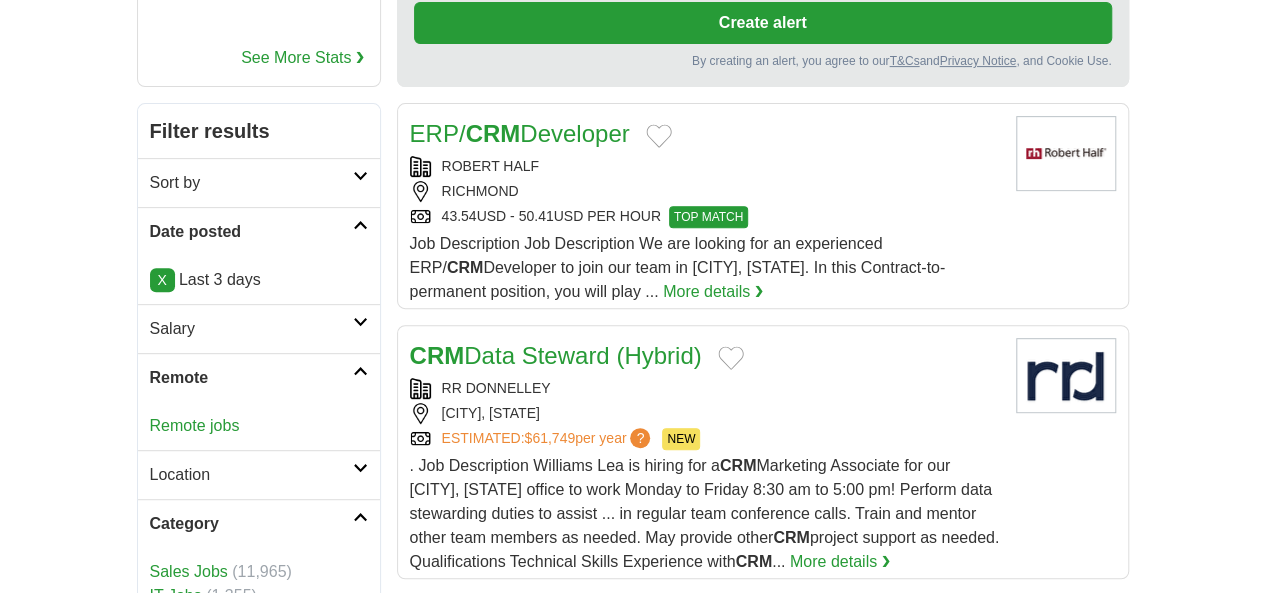 click on "Remote jobs" at bounding box center [195, 425] 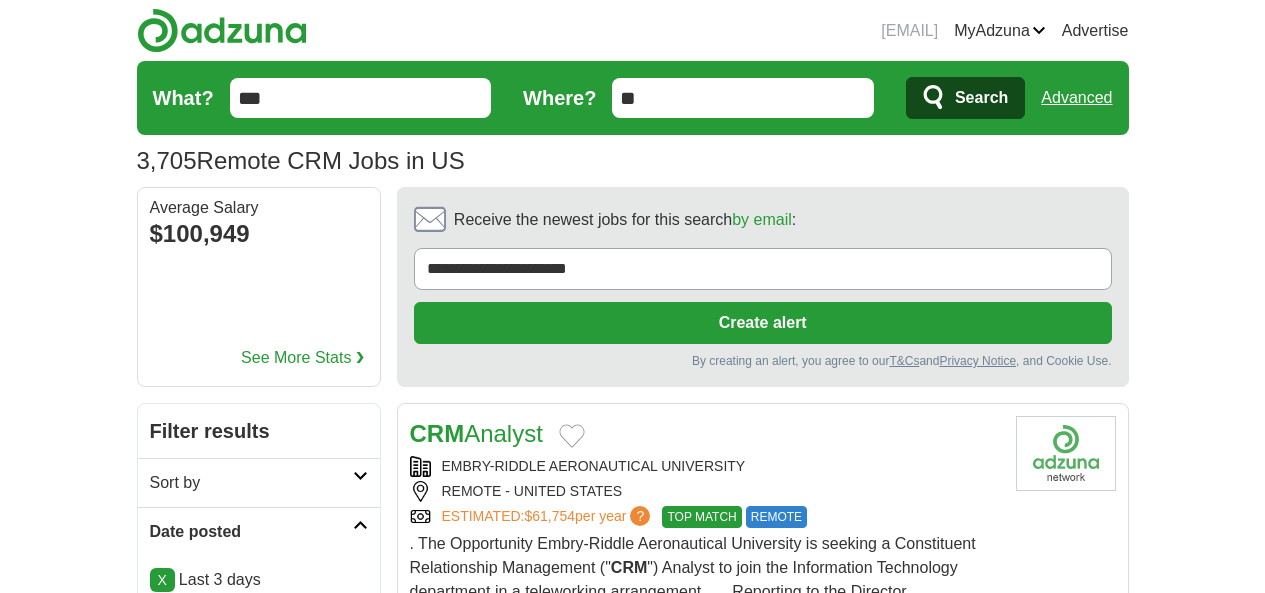 scroll, scrollTop: 0, scrollLeft: 0, axis: both 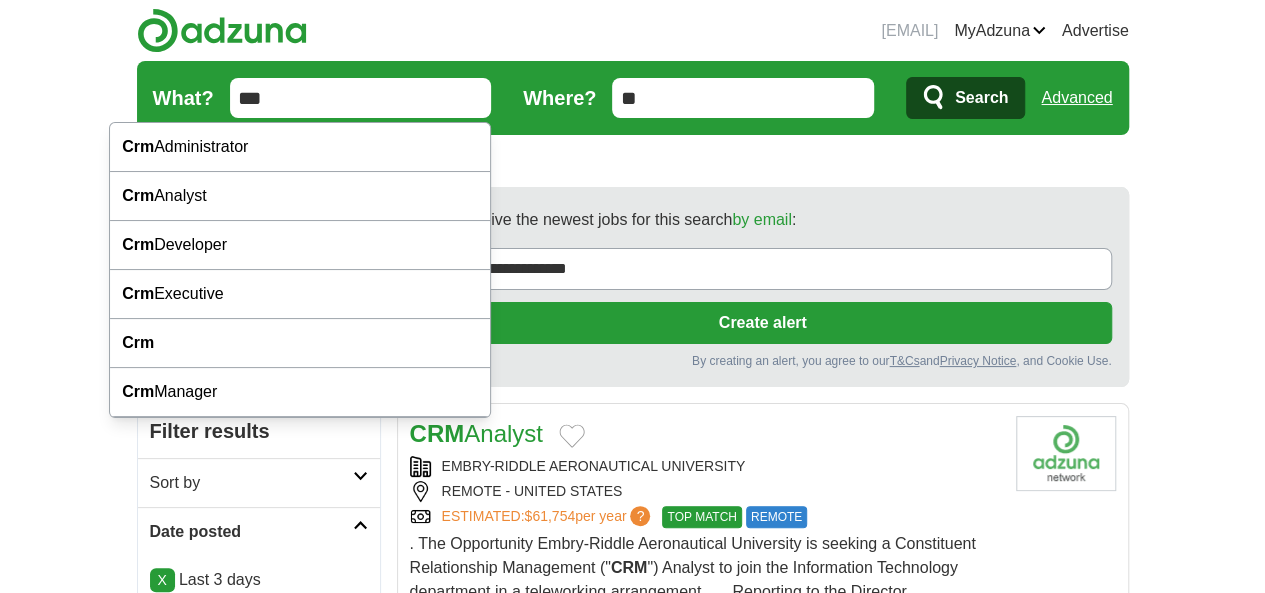 click on "***" at bounding box center (361, 98) 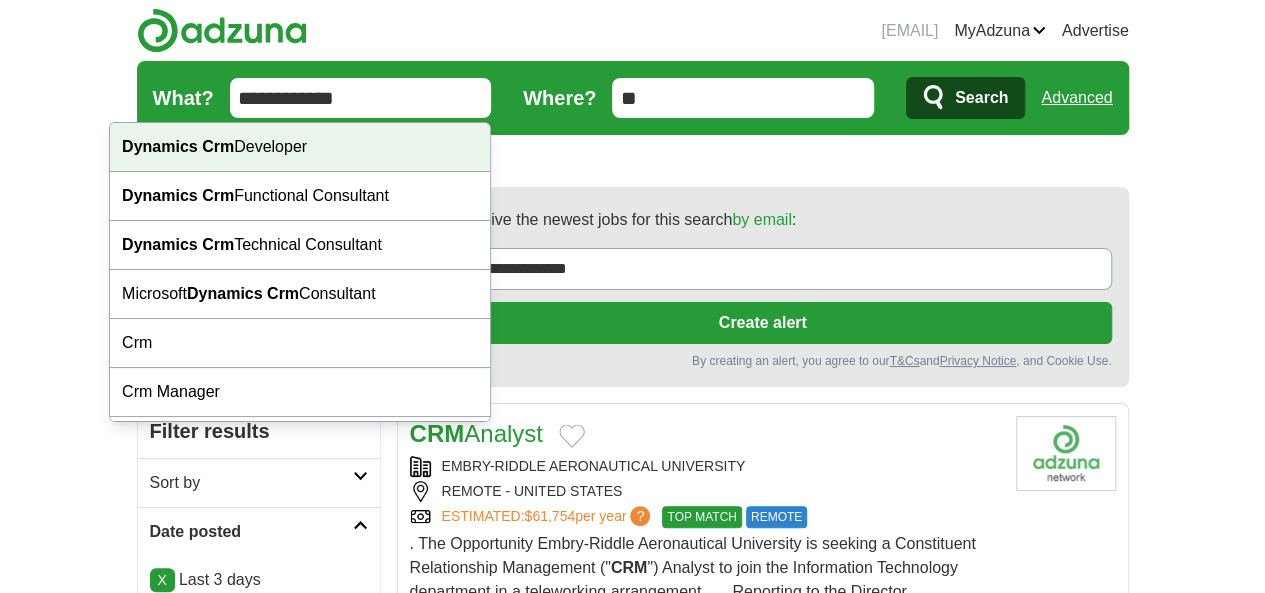 click on "Dynamics Crm  Developer" at bounding box center [300, 147] 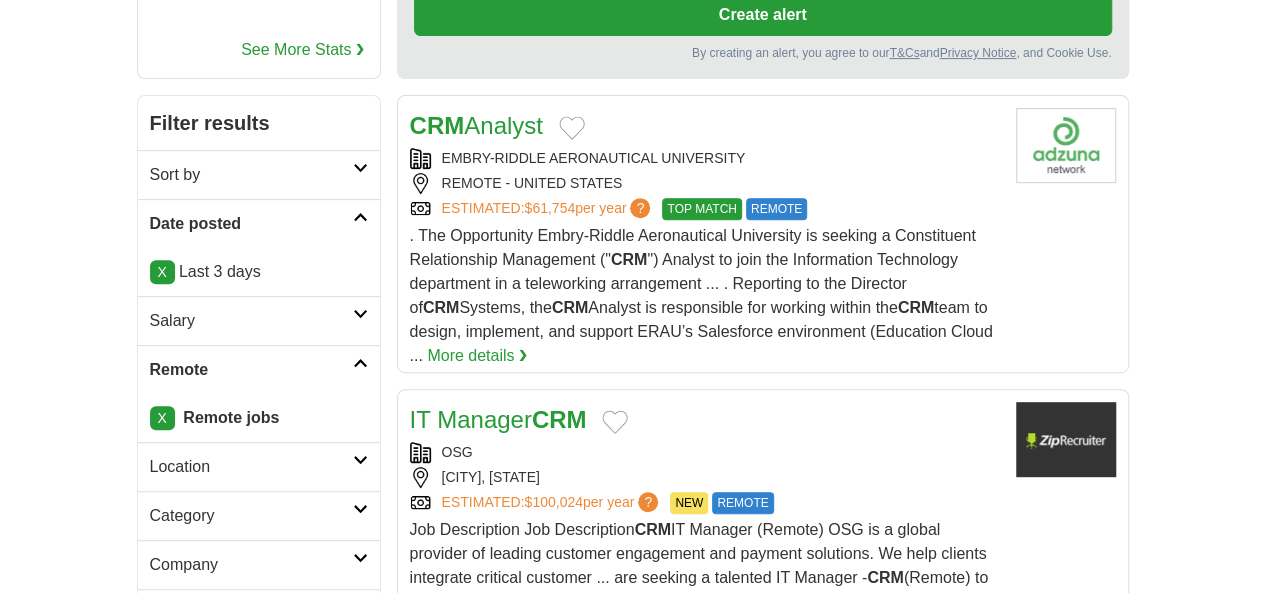 scroll, scrollTop: 0, scrollLeft: 0, axis: both 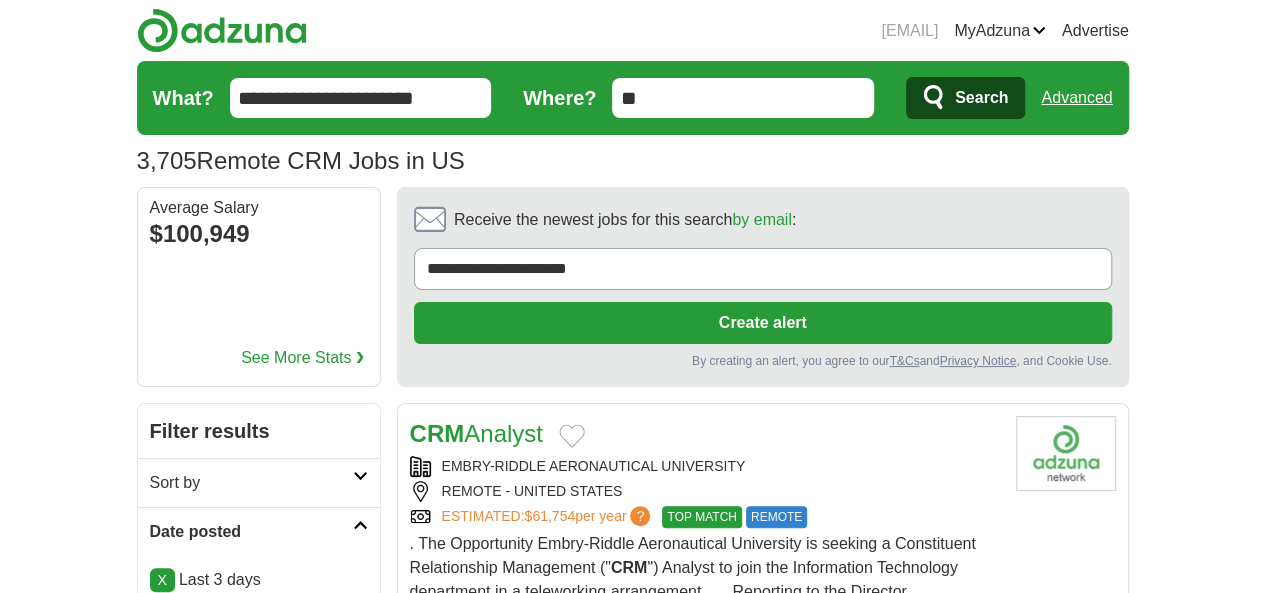 drag, startPoint x: 353, startPoint y: 105, endPoint x: 95, endPoint y: 79, distance: 259.30676 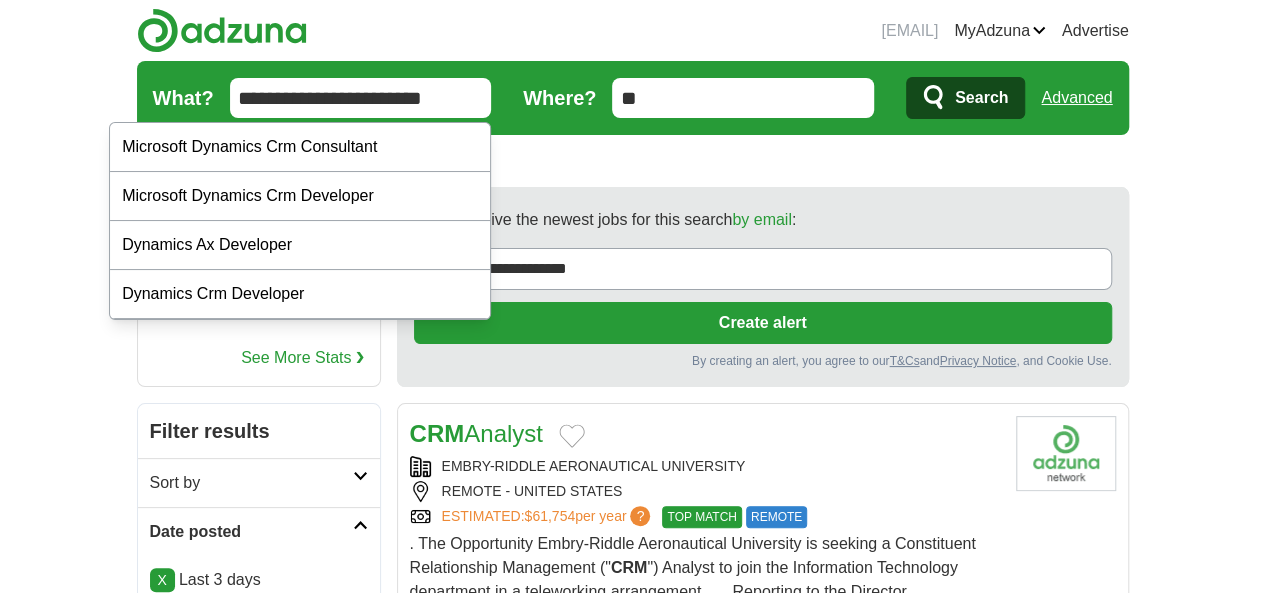 type on "**********" 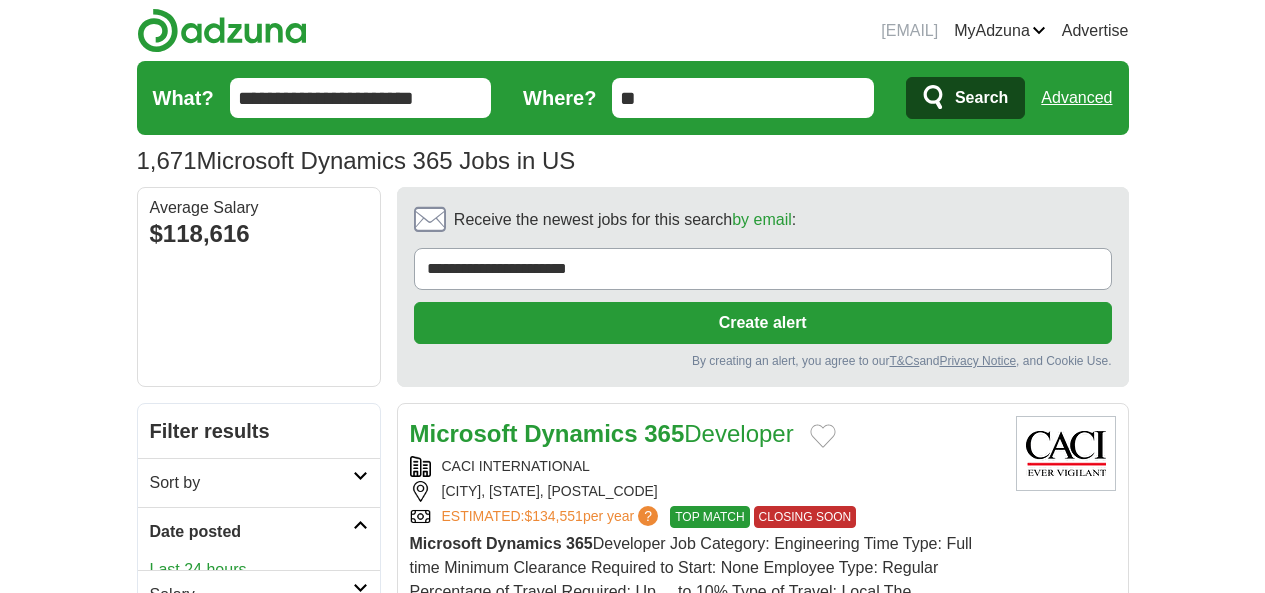 scroll, scrollTop: 0, scrollLeft: 0, axis: both 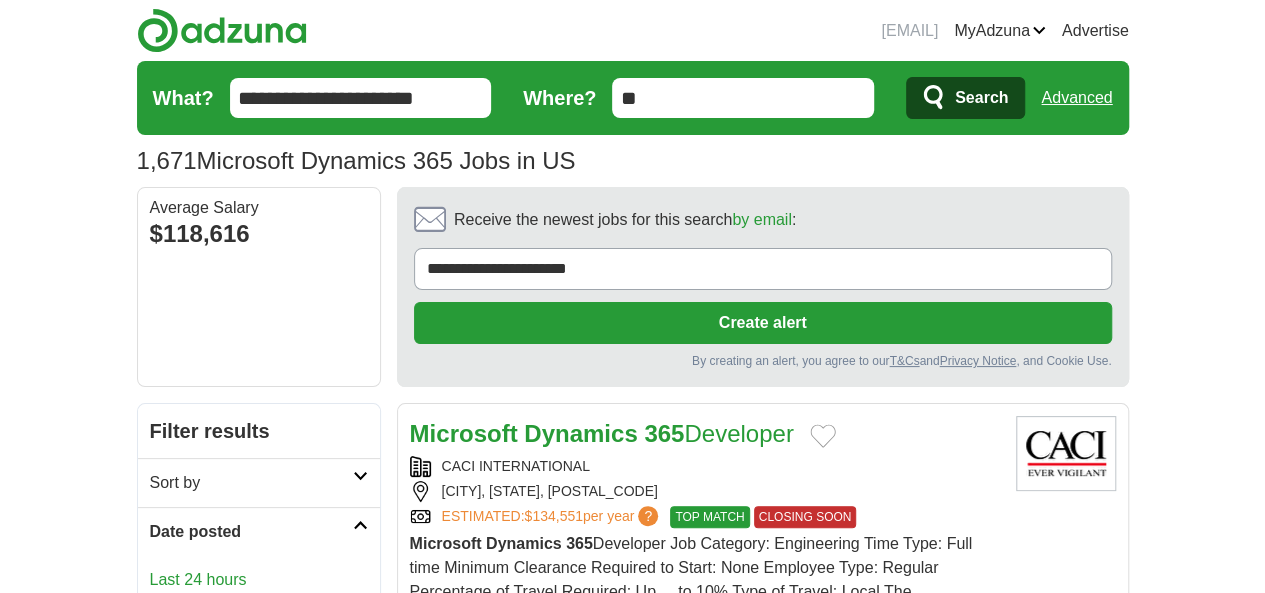 click on "Last 24 hours Last 3 days Last 7 days" at bounding box center (259, 608) 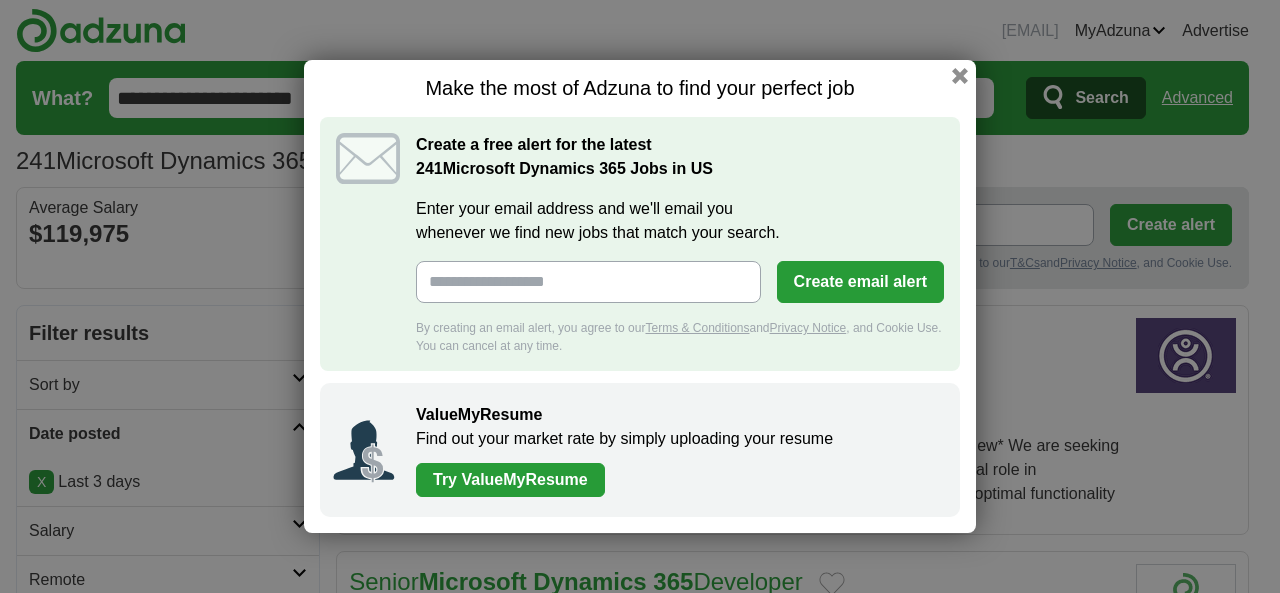 scroll, scrollTop: 0, scrollLeft: 0, axis: both 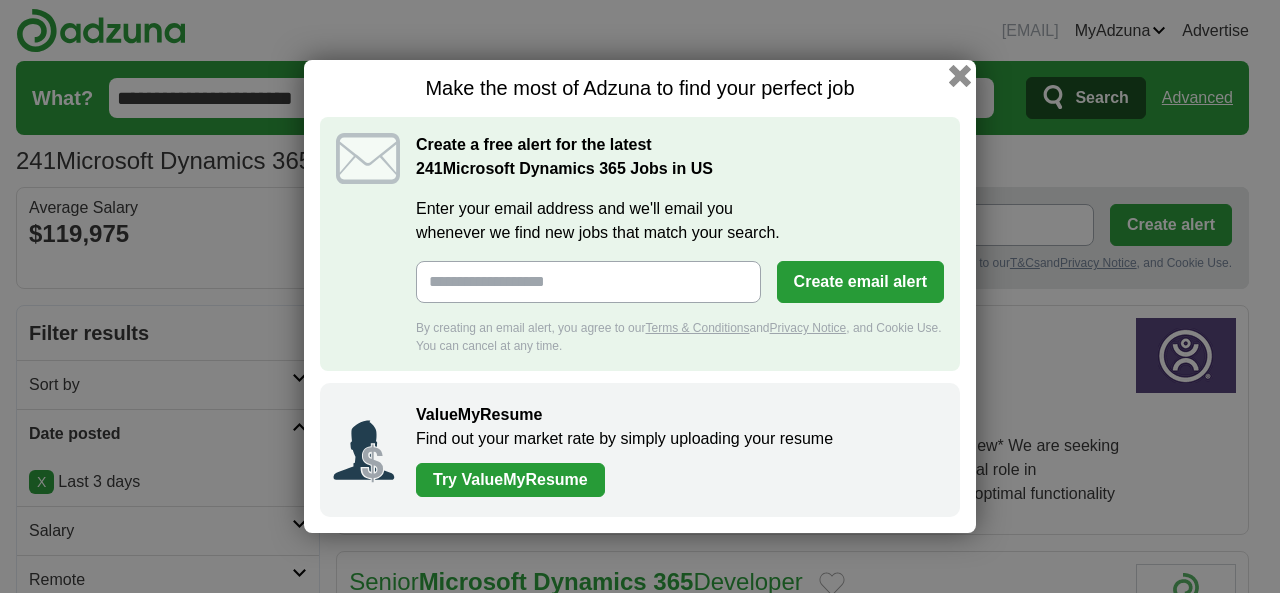 click at bounding box center (960, 76) 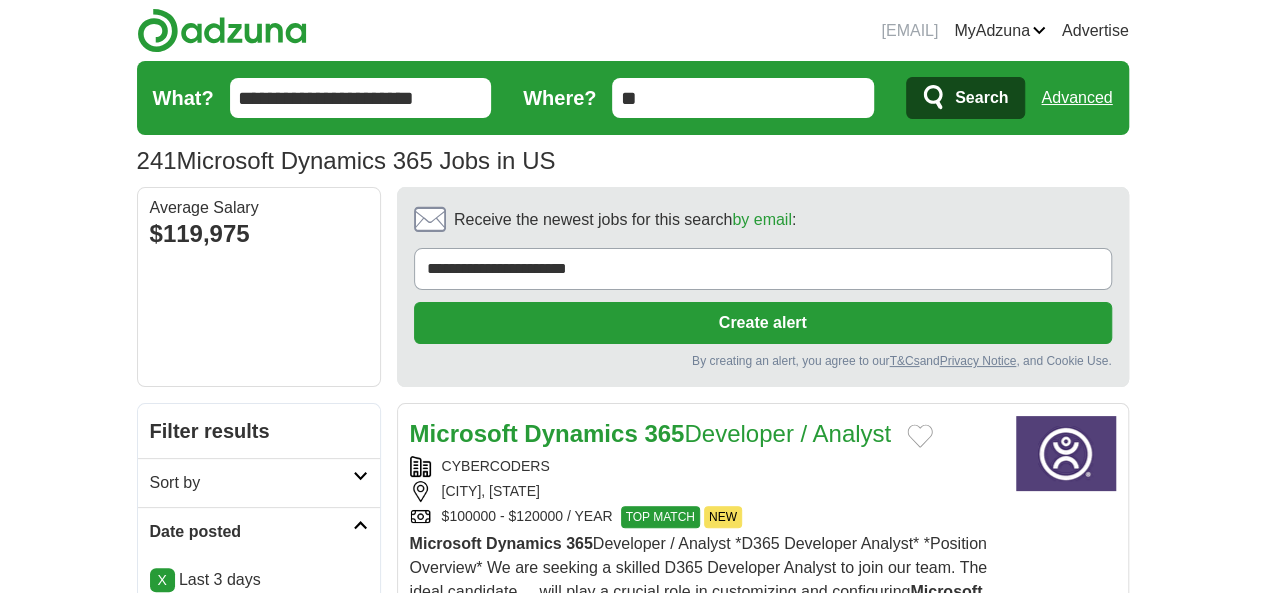 scroll, scrollTop: 122, scrollLeft: 0, axis: vertical 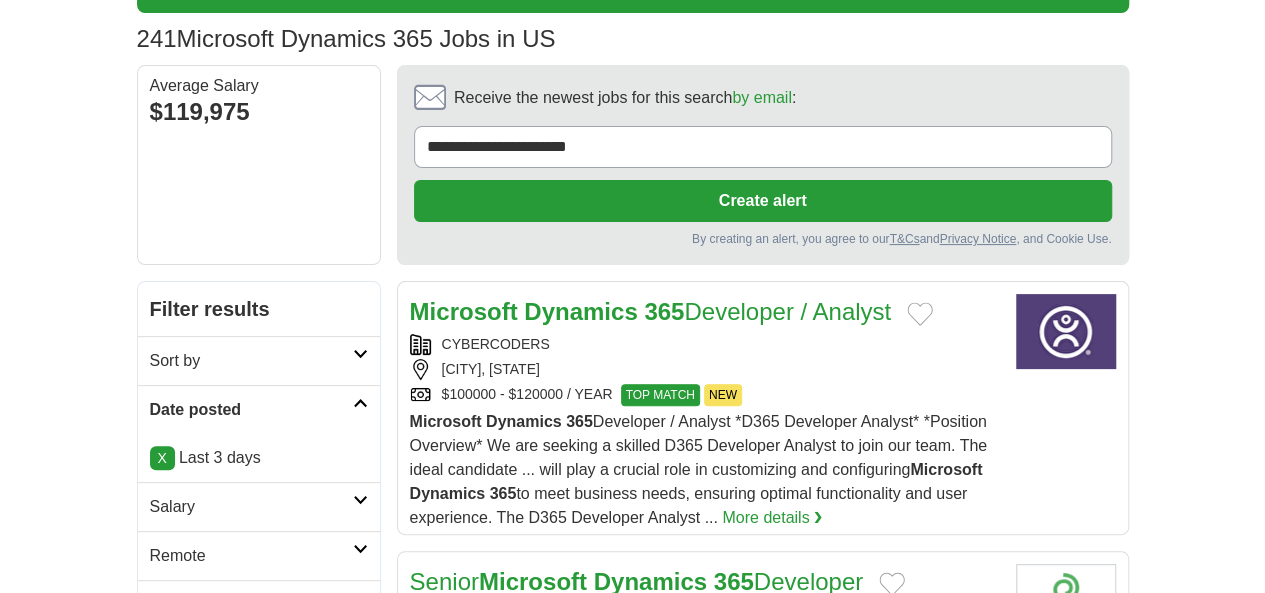 click at bounding box center (360, 549) 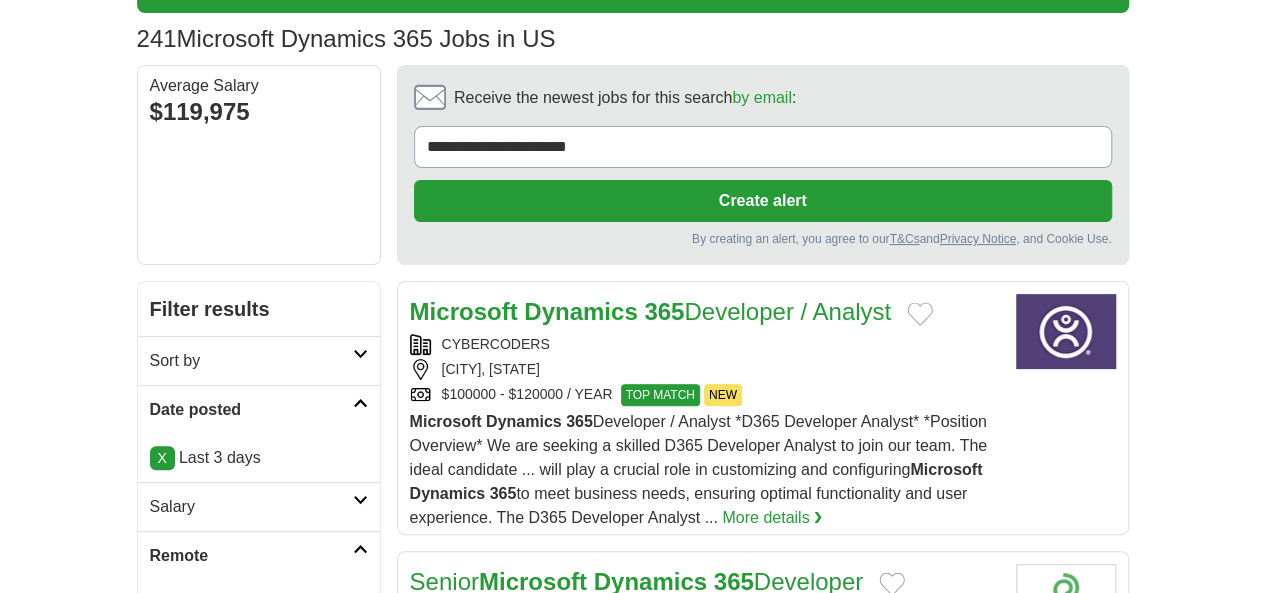 click on "Remote jobs" at bounding box center (195, 603) 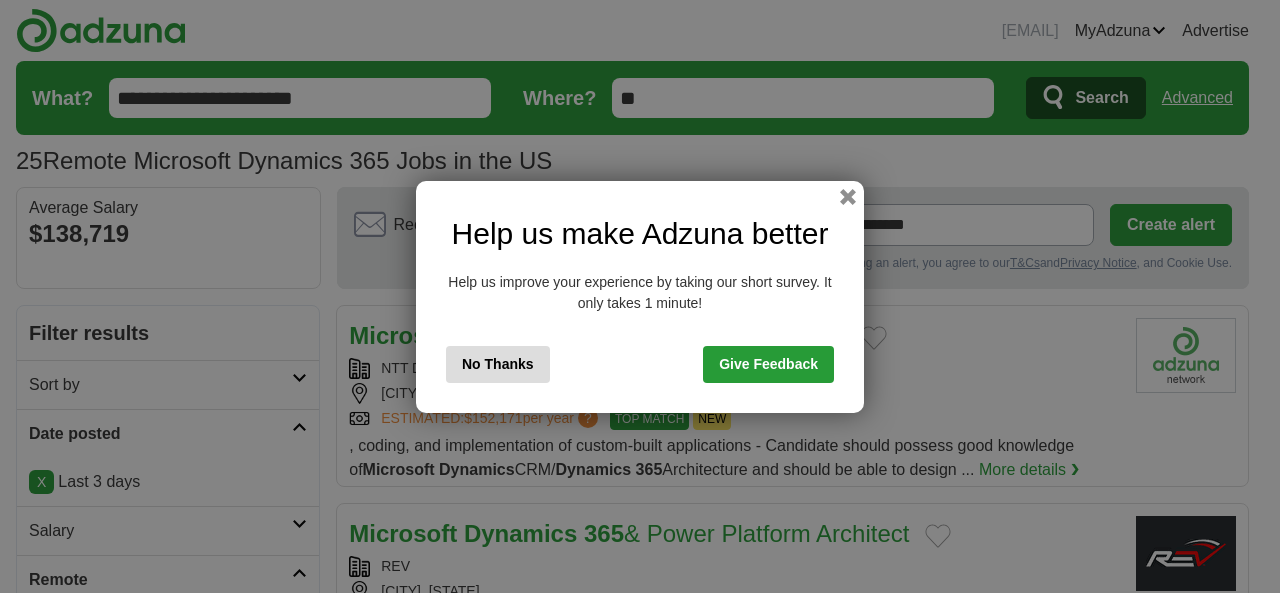 scroll, scrollTop: 0, scrollLeft: 0, axis: both 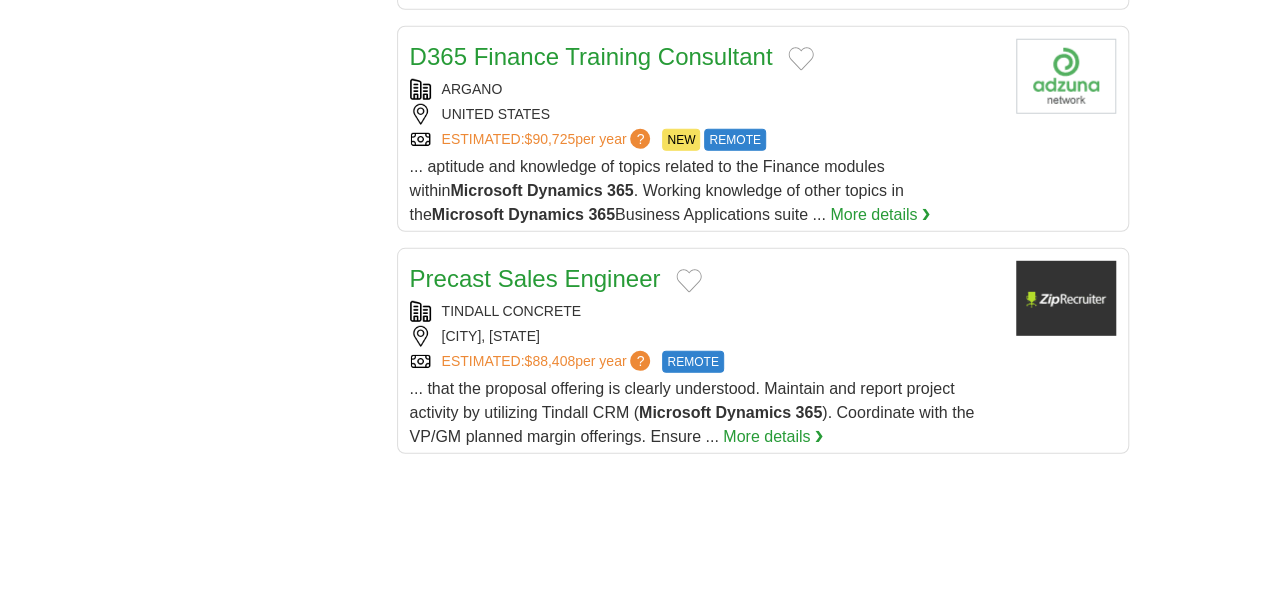 click on "**********" at bounding box center (633, -521) 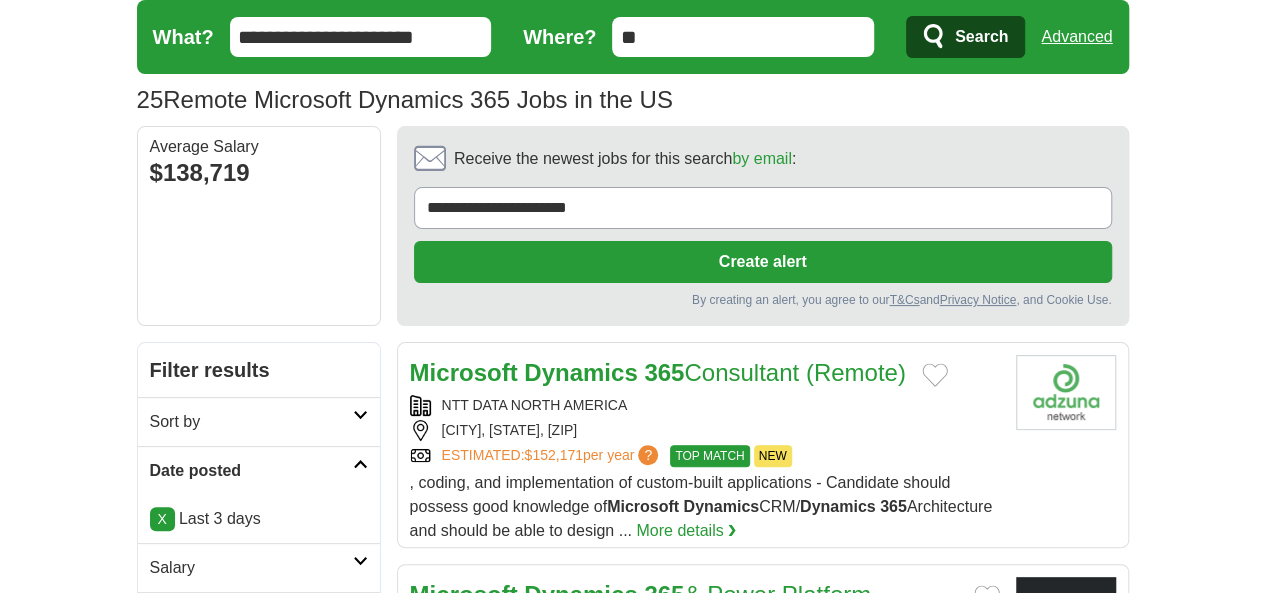 scroll, scrollTop: 0, scrollLeft: 0, axis: both 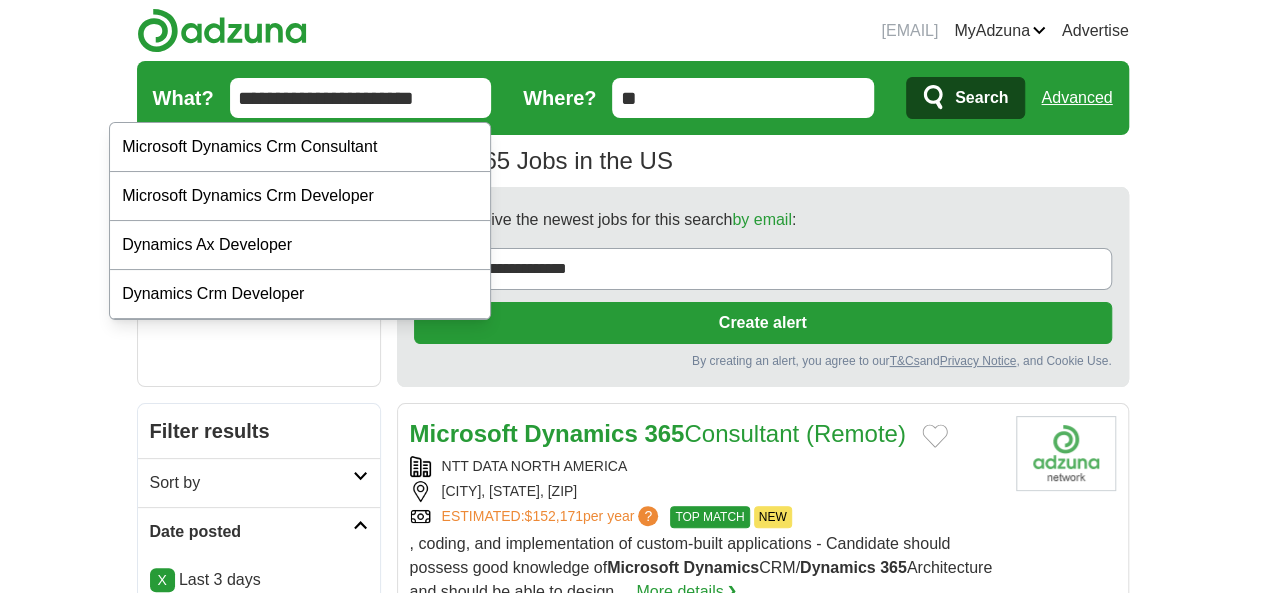 drag, startPoint x: 286, startPoint y: 100, endPoint x: 107, endPoint y: 89, distance: 179.33768 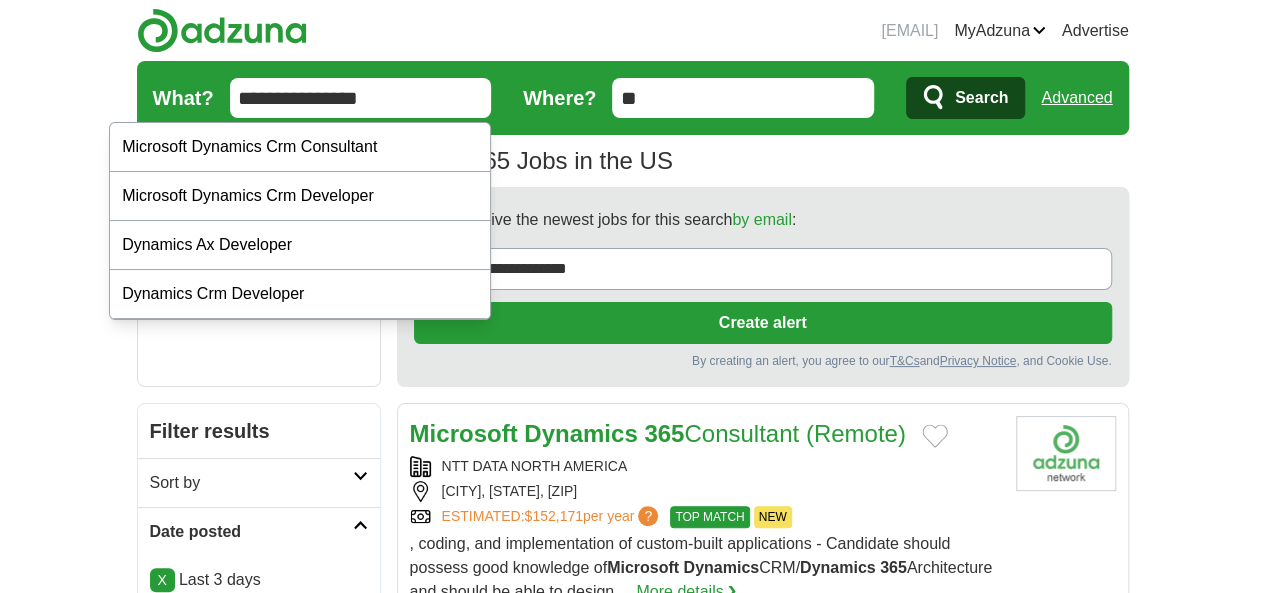 type on "**********" 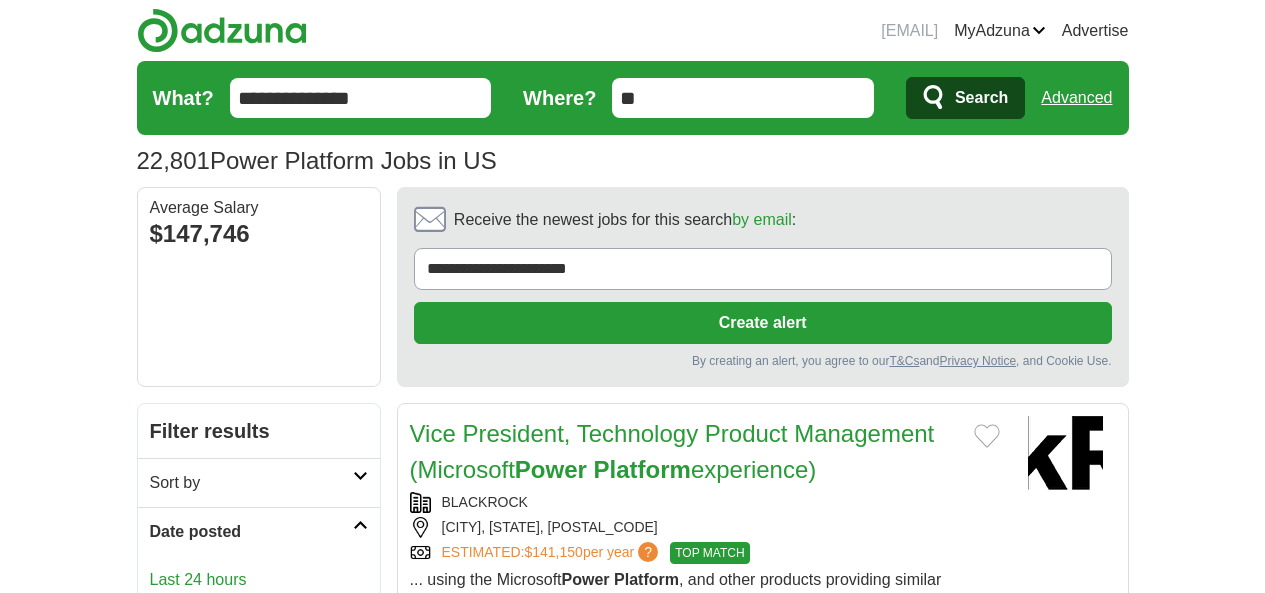 scroll, scrollTop: 0, scrollLeft: 0, axis: both 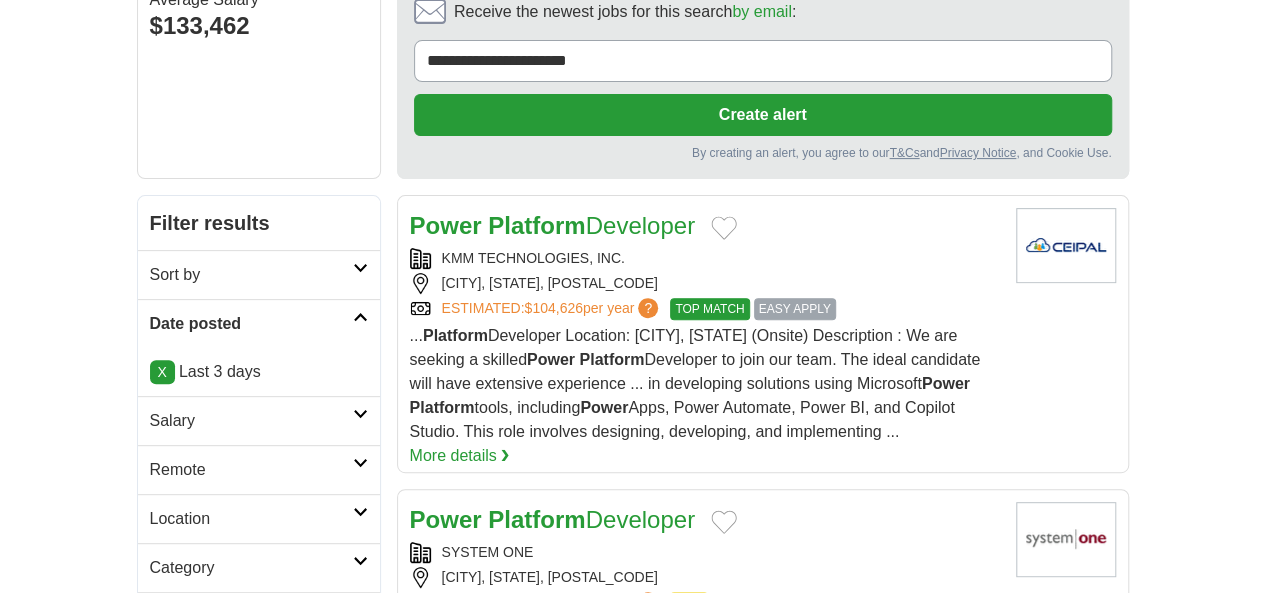click on "Remote" at bounding box center [259, 469] 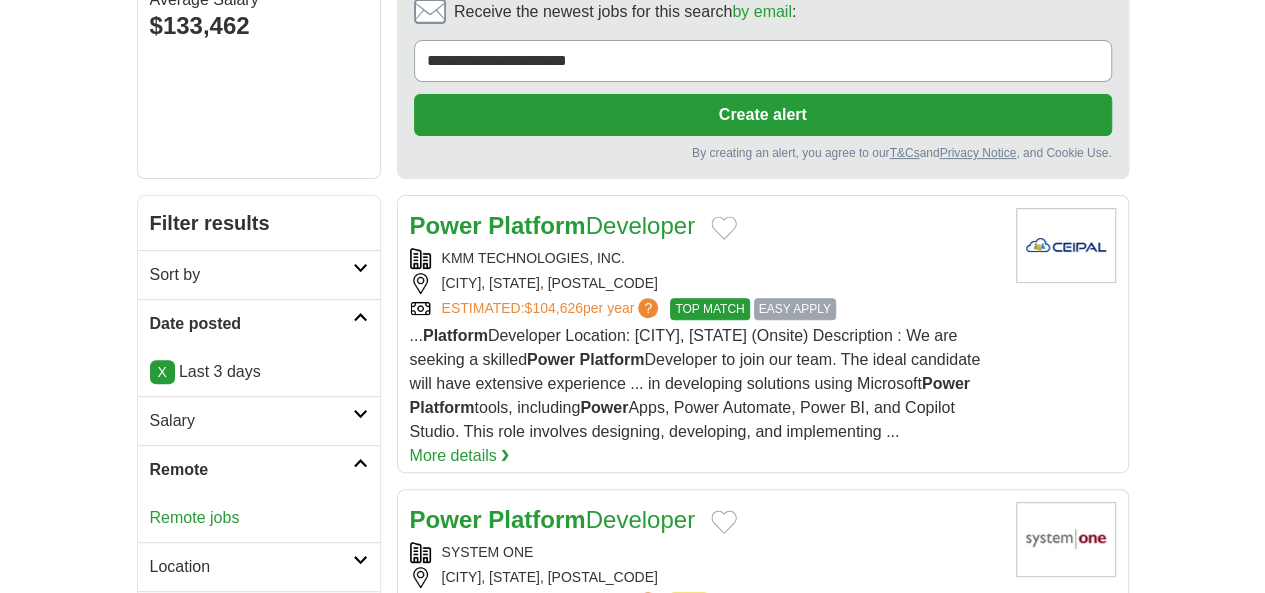 click on "Remote jobs" at bounding box center (195, 517) 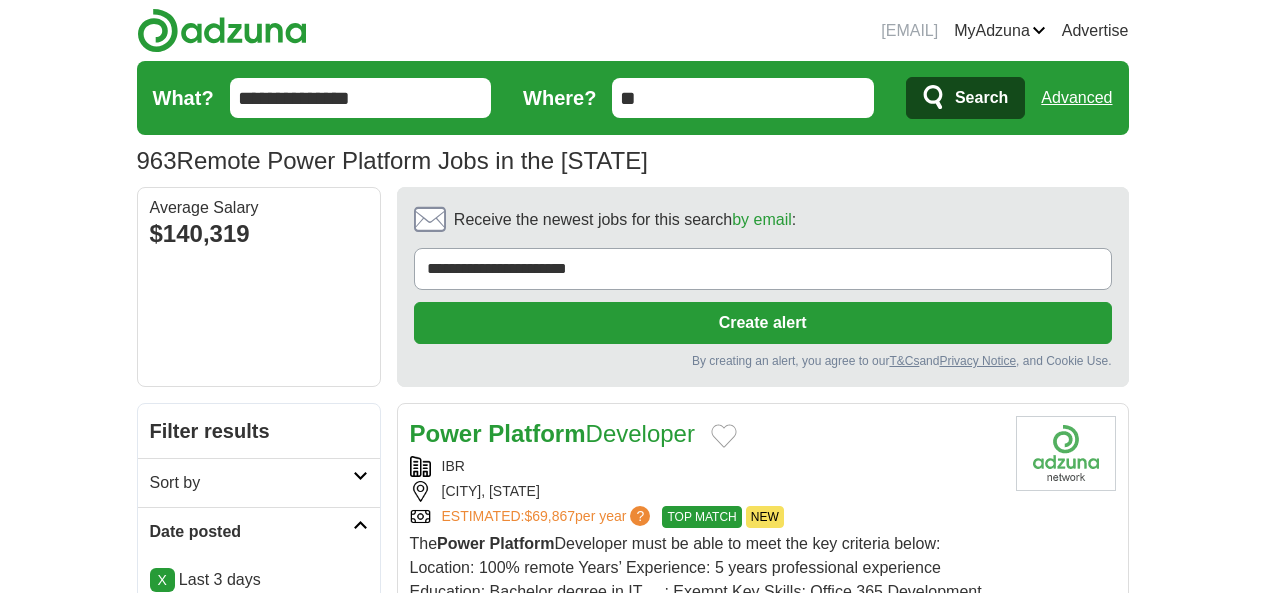 scroll, scrollTop: 0, scrollLeft: 0, axis: both 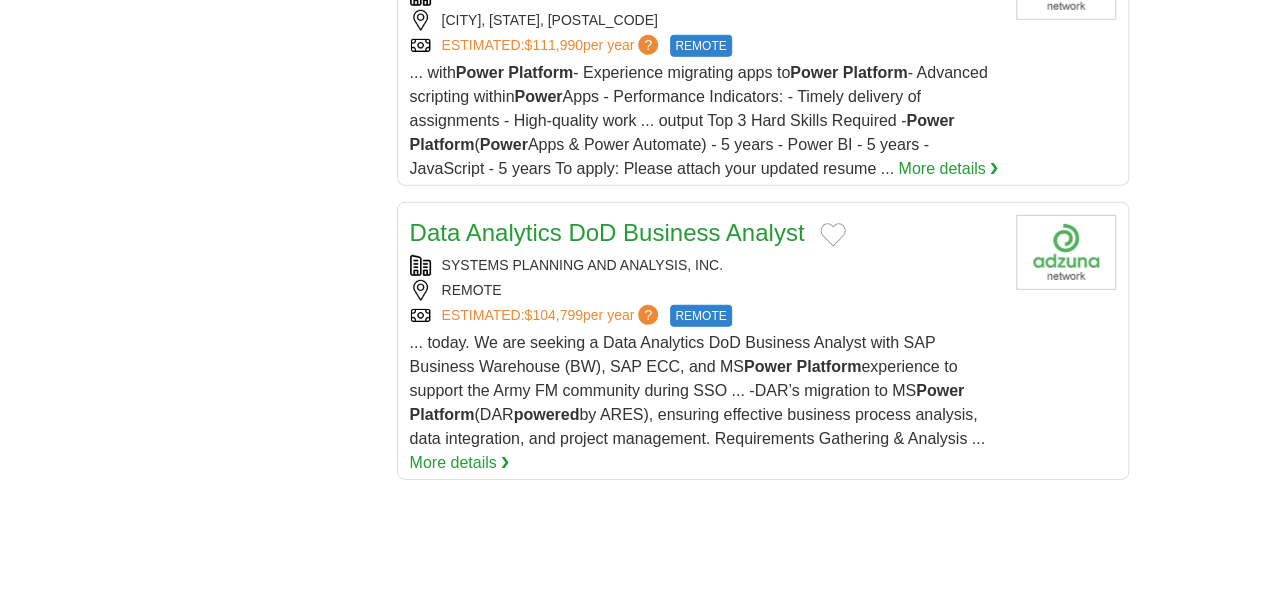 click on "**********" at bounding box center (633, -584) 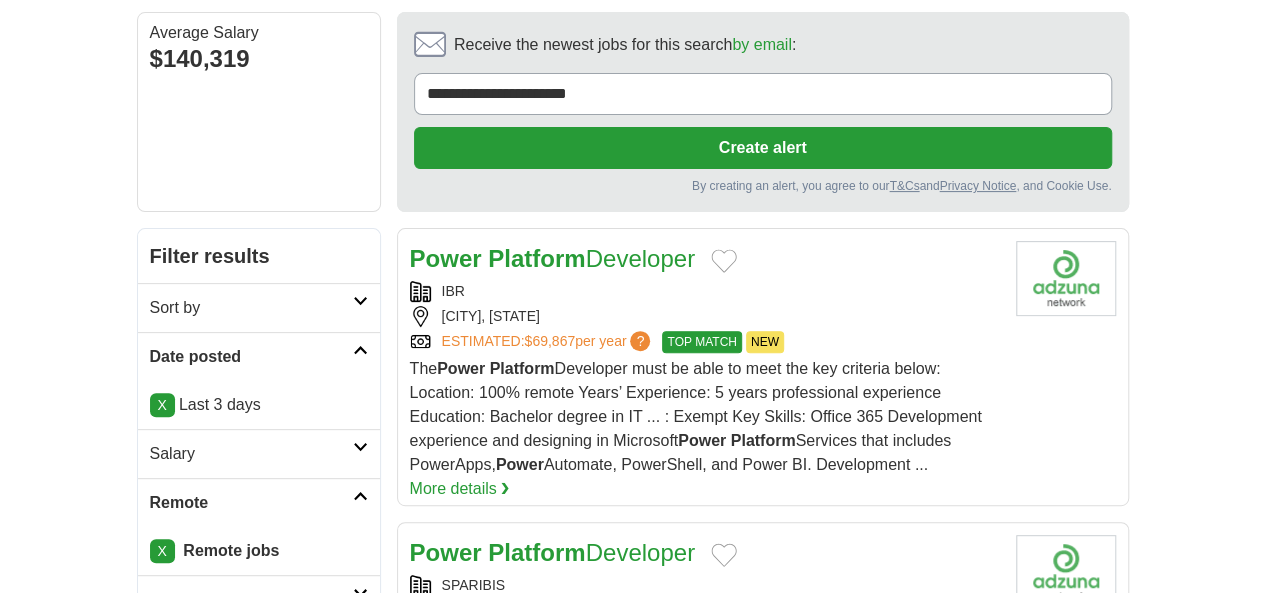scroll, scrollTop: 28, scrollLeft: 0, axis: vertical 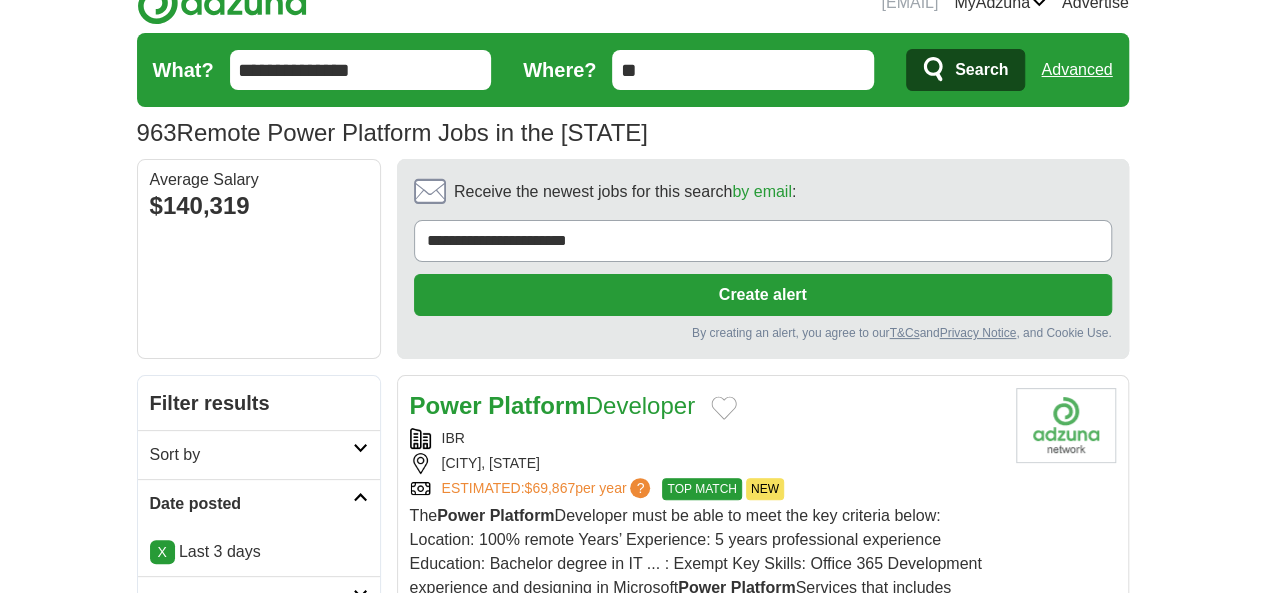 click on "963
Remote Power Platform Jobs in the US" at bounding box center (392, 132) 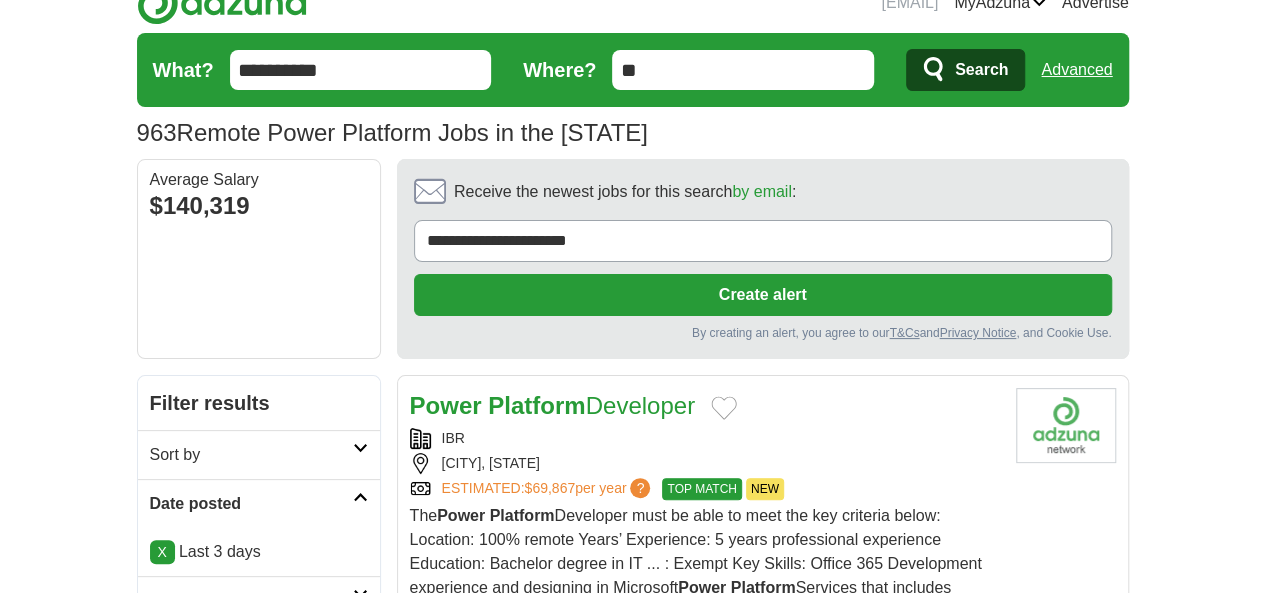 type on "**********" 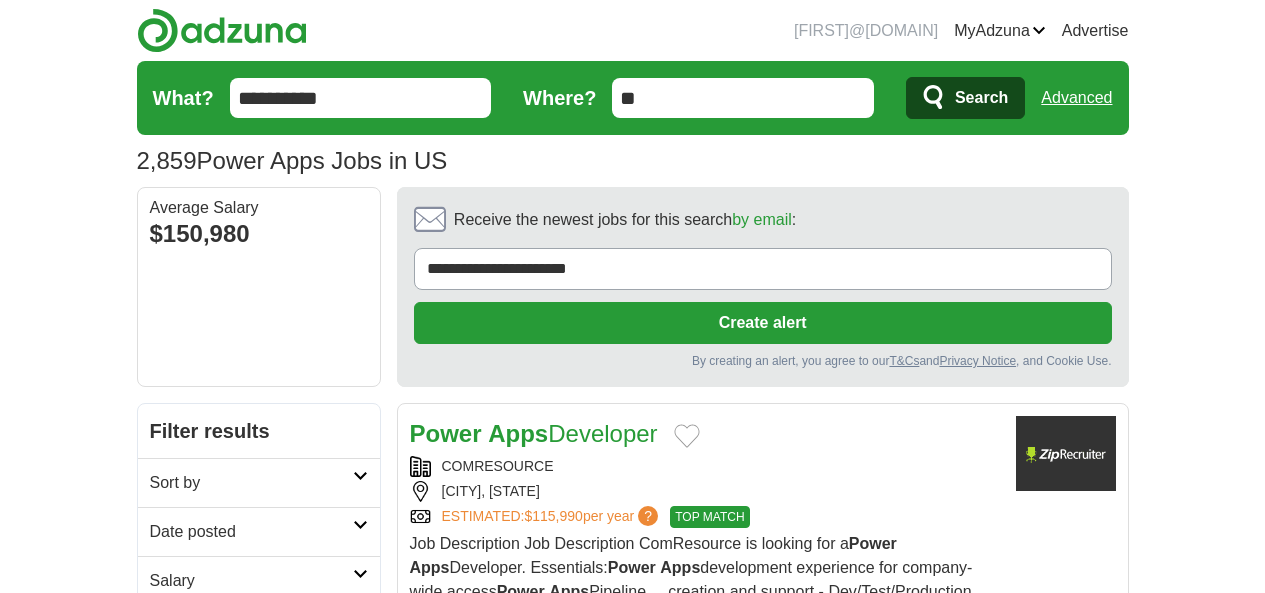 scroll, scrollTop: 0, scrollLeft: 0, axis: both 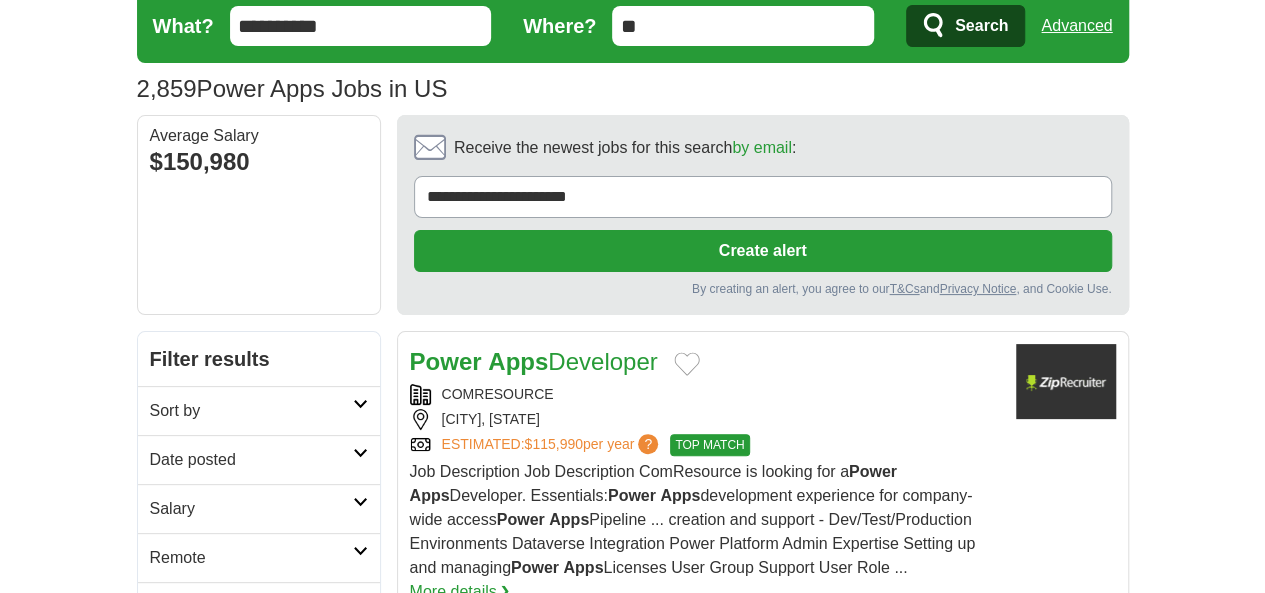 click on "Date posted" at bounding box center (251, 460) 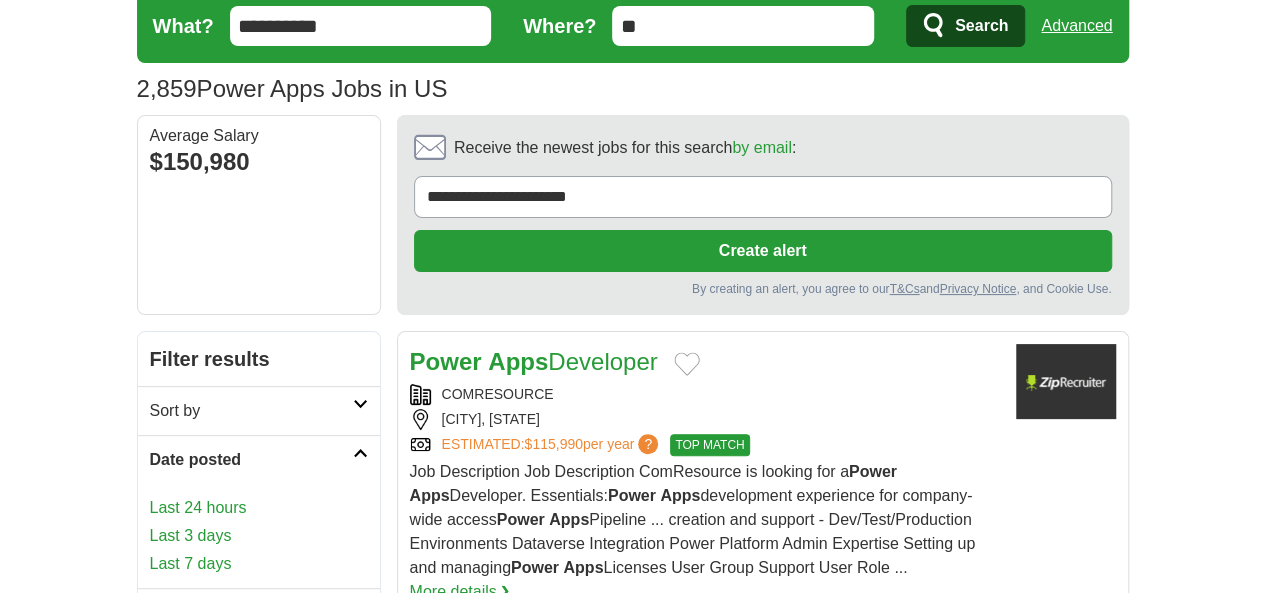 click on "Last 24 hours" at bounding box center (259, 508) 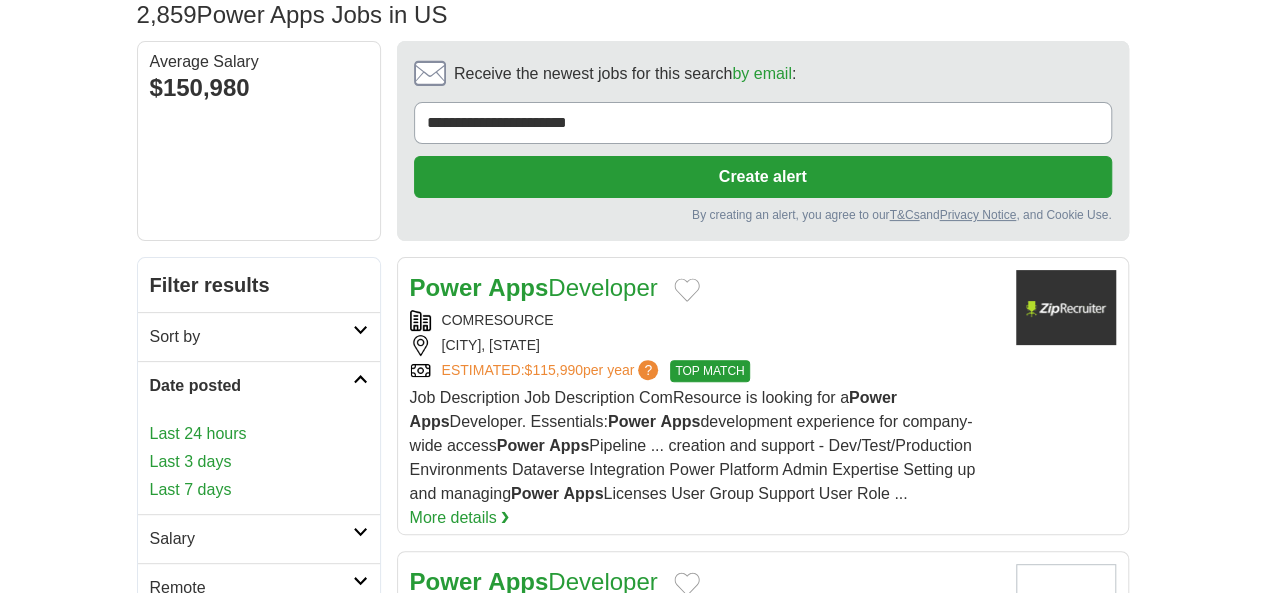 scroll, scrollTop: 156, scrollLeft: 0, axis: vertical 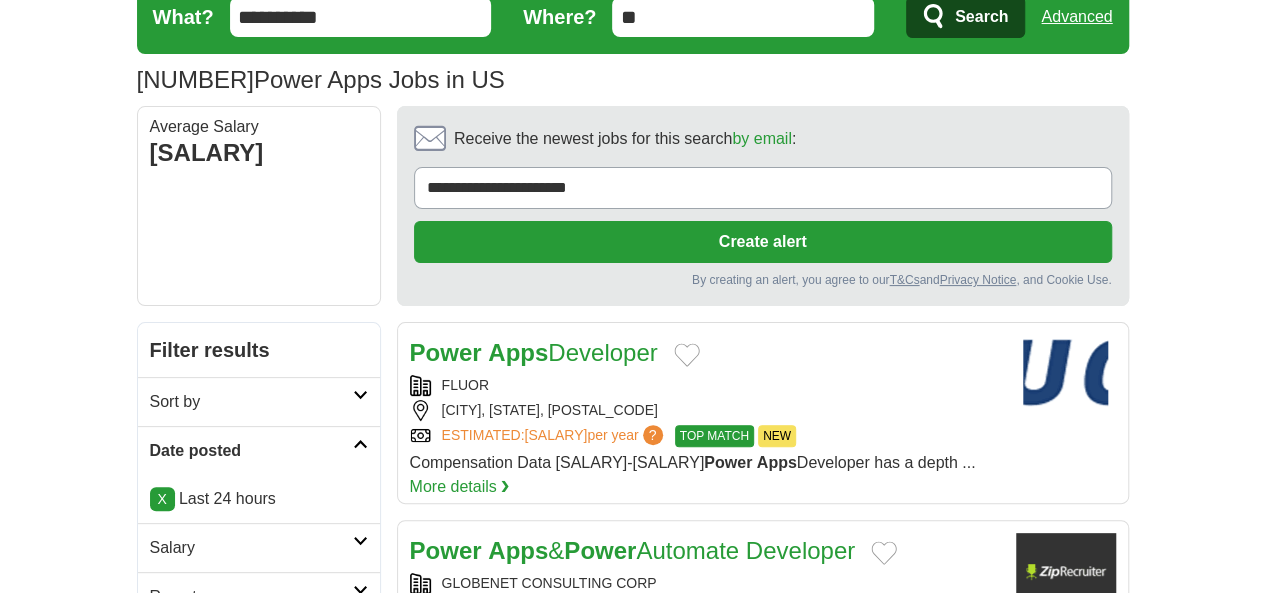 click on "Remote" at bounding box center (251, 597) 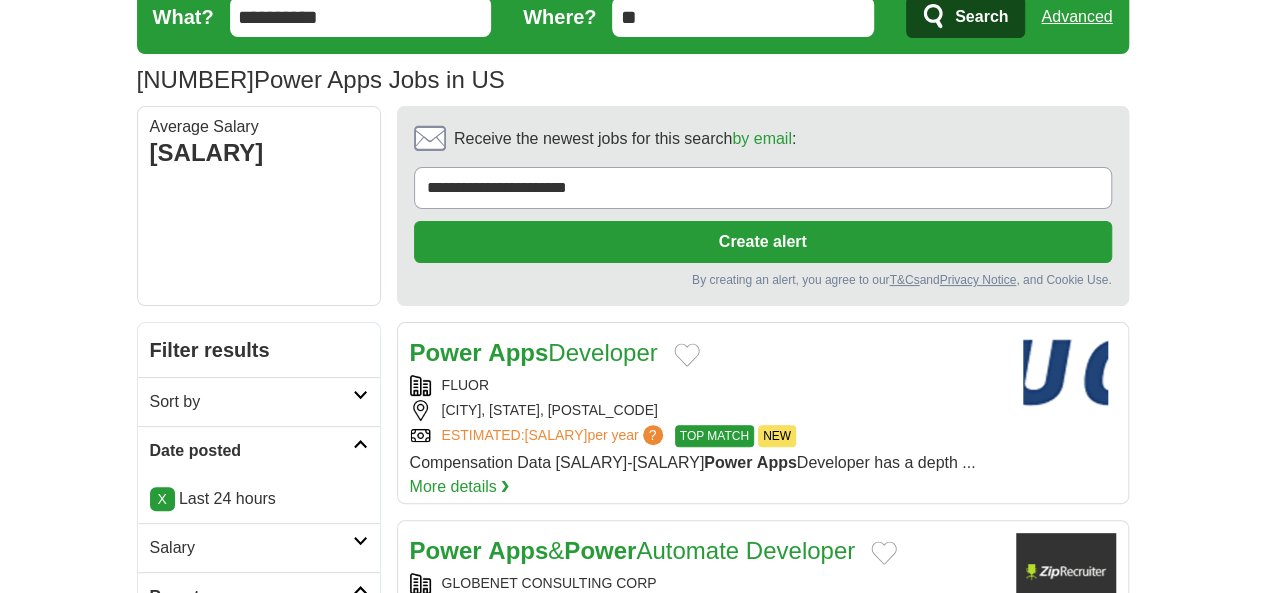 click on "Remote jobs" at bounding box center [195, 644] 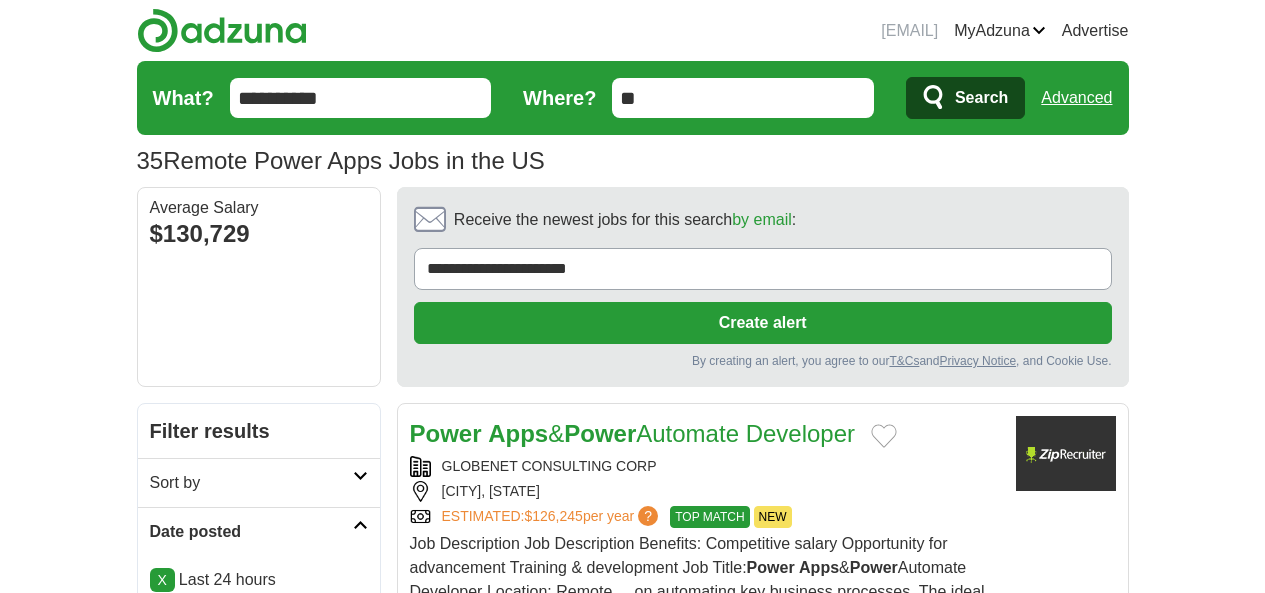 scroll, scrollTop: 0, scrollLeft: 0, axis: both 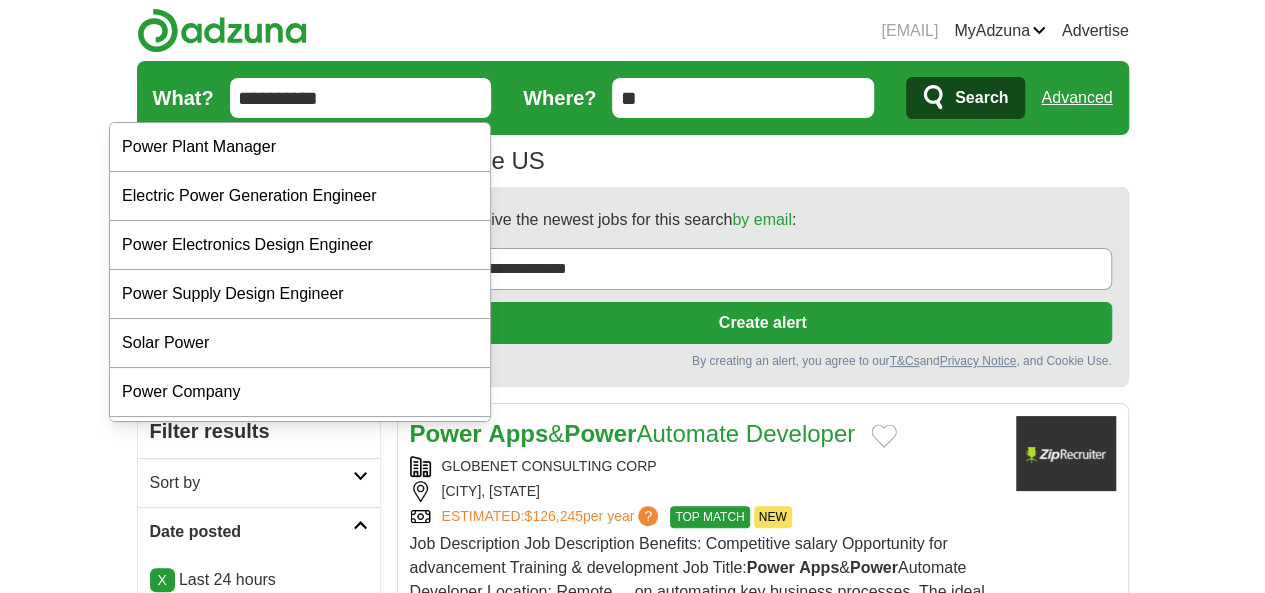 drag, startPoint x: 204, startPoint y: 98, endPoint x: 69, endPoint y: 94, distance: 135.05925 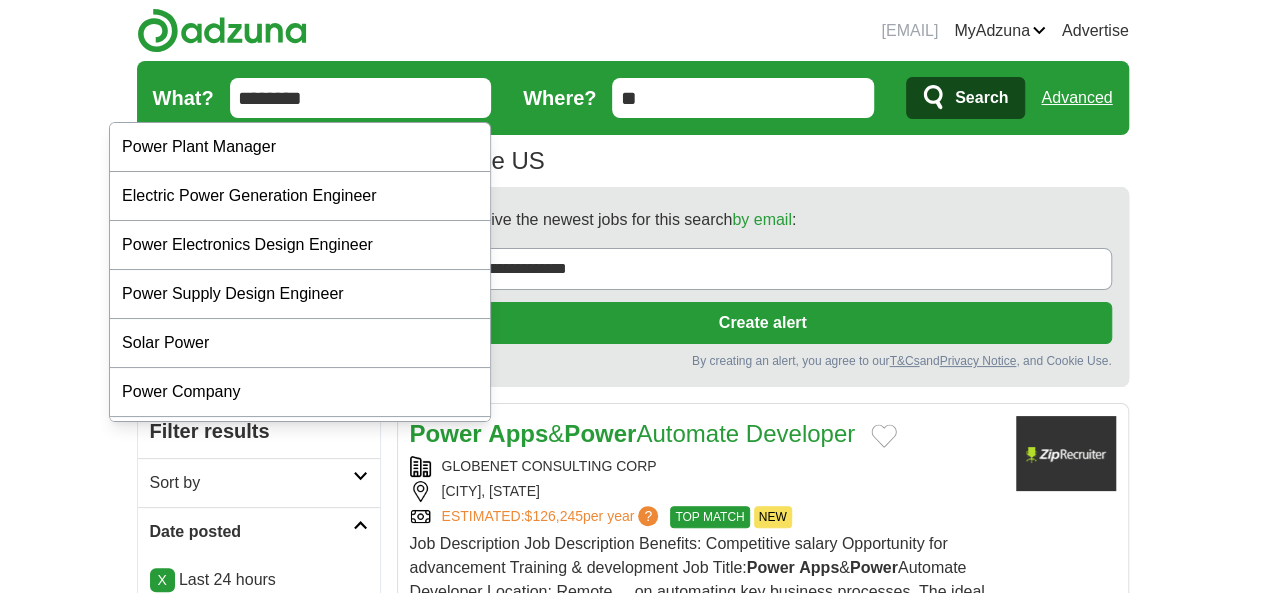 click on "Search" at bounding box center (965, 98) 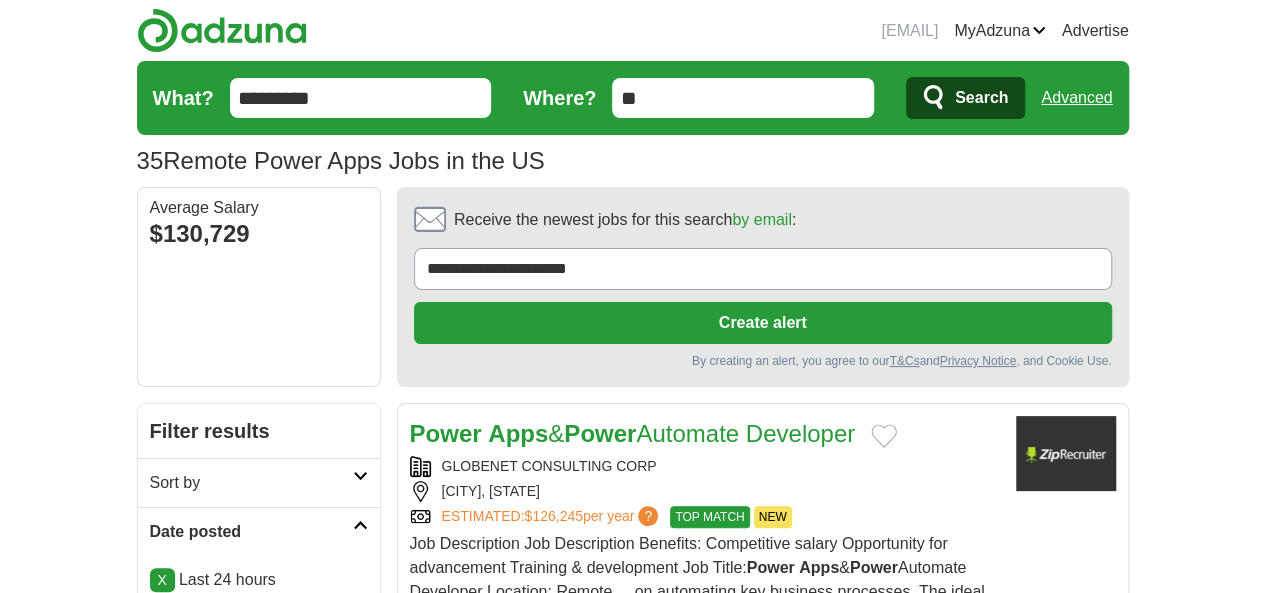 type on "********" 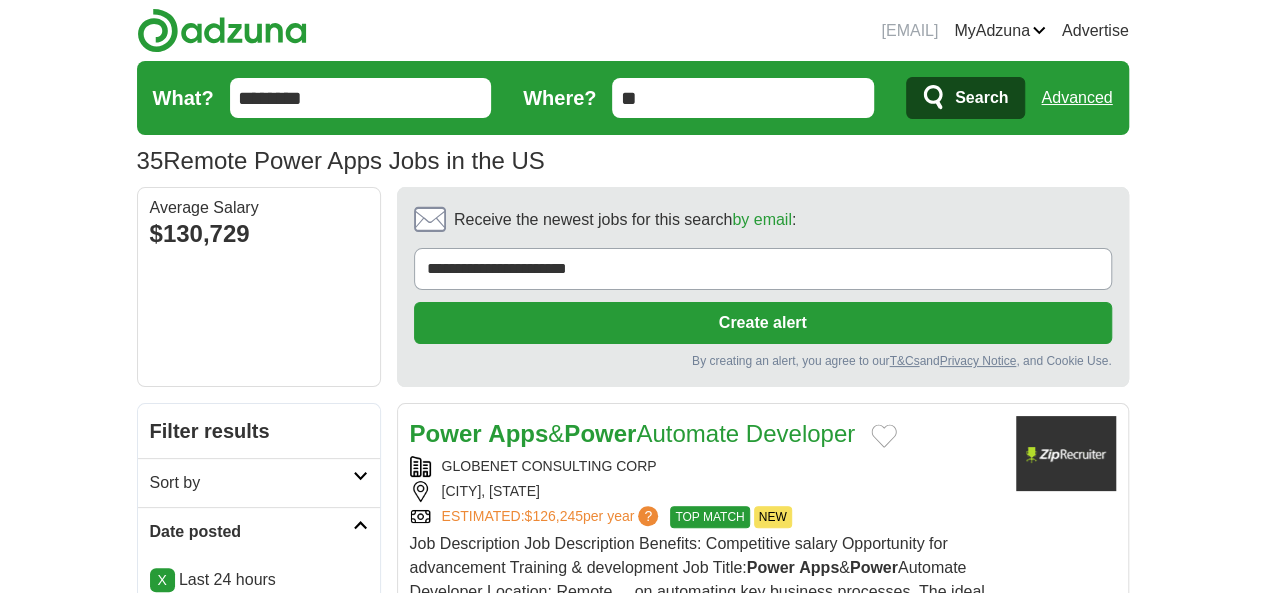 click on "Search" at bounding box center [965, 98] 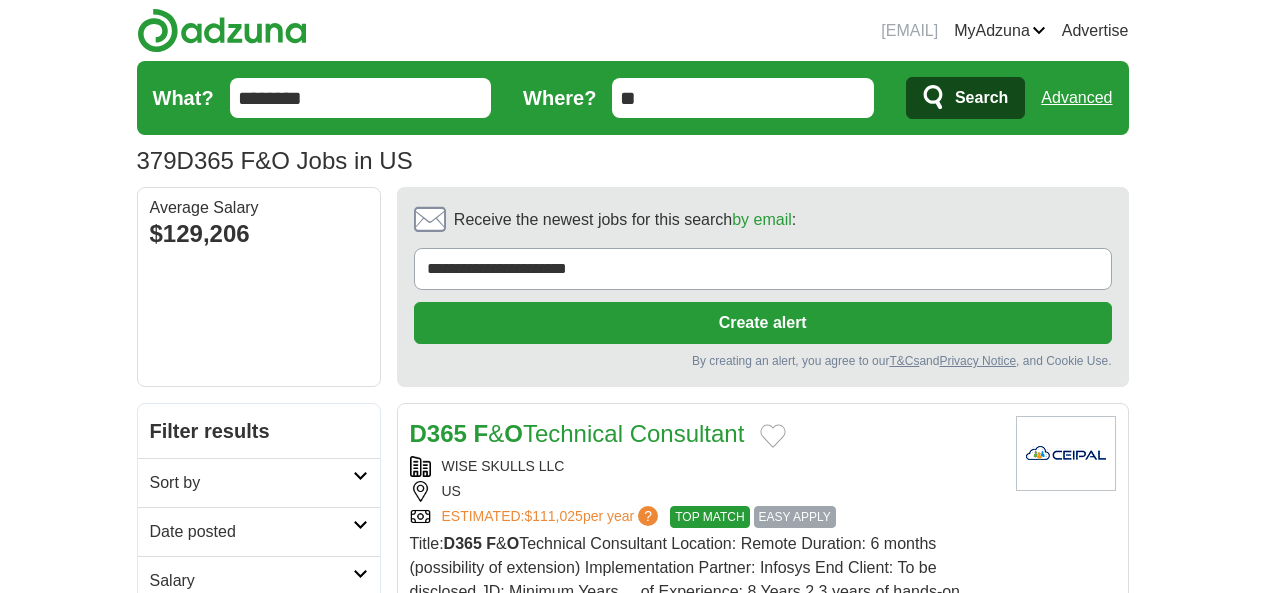 scroll, scrollTop: 0, scrollLeft: 0, axis: both 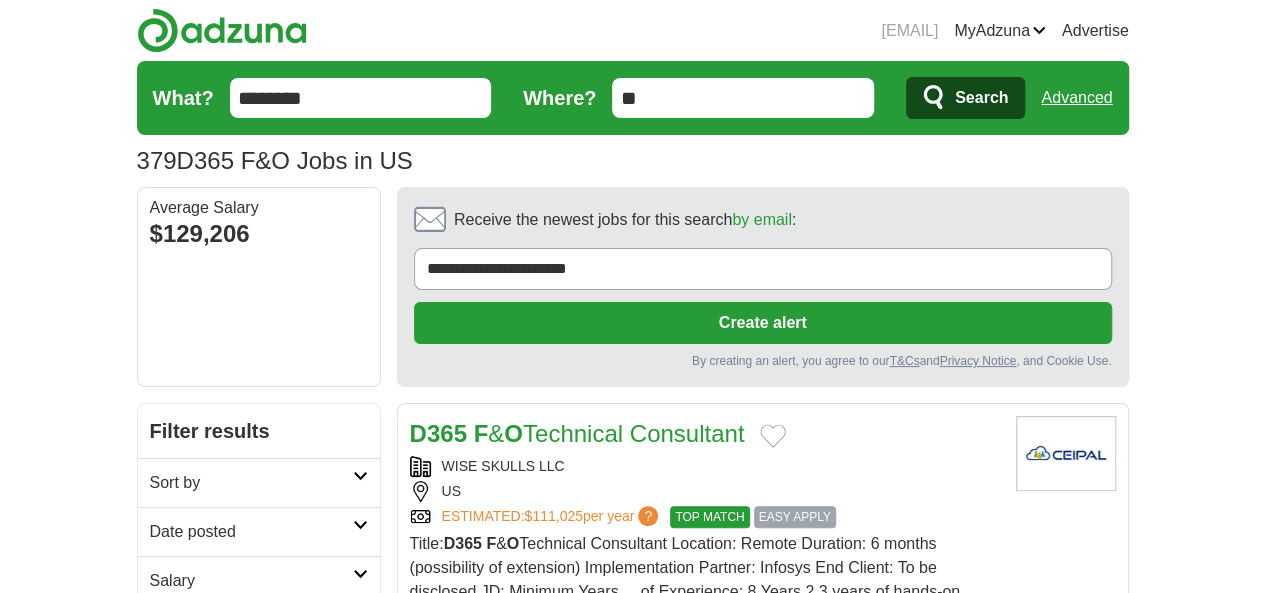 click on "Date posted" at bounding box center (259, 531) 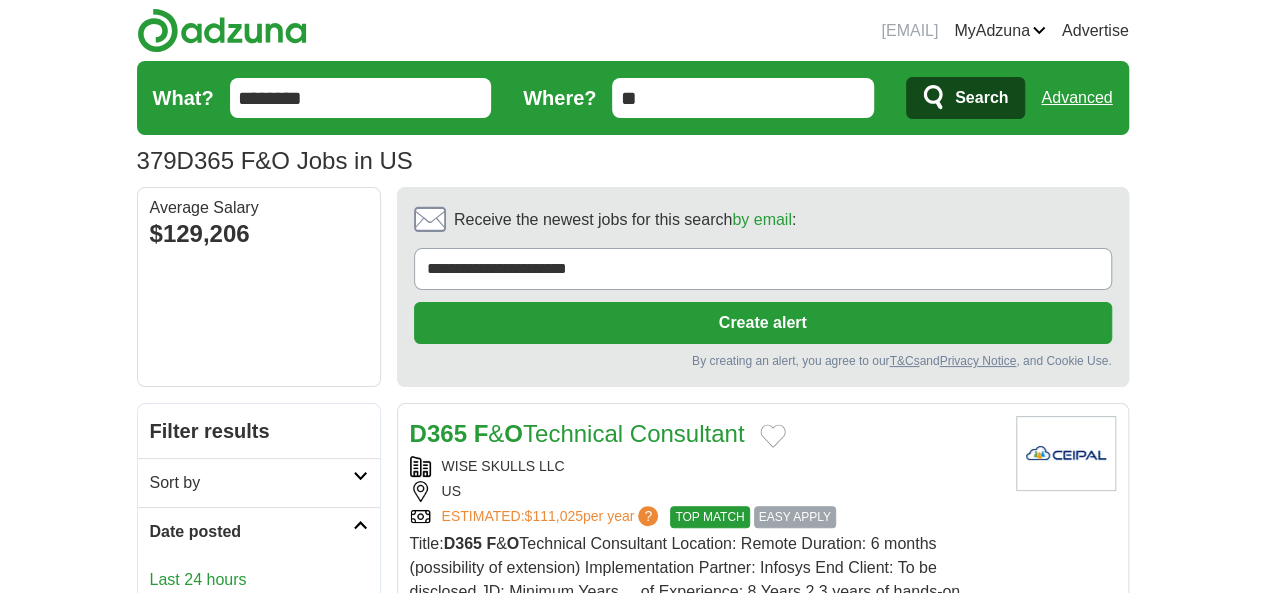 click on "Last 3 days" at bounding box center [259, 608] 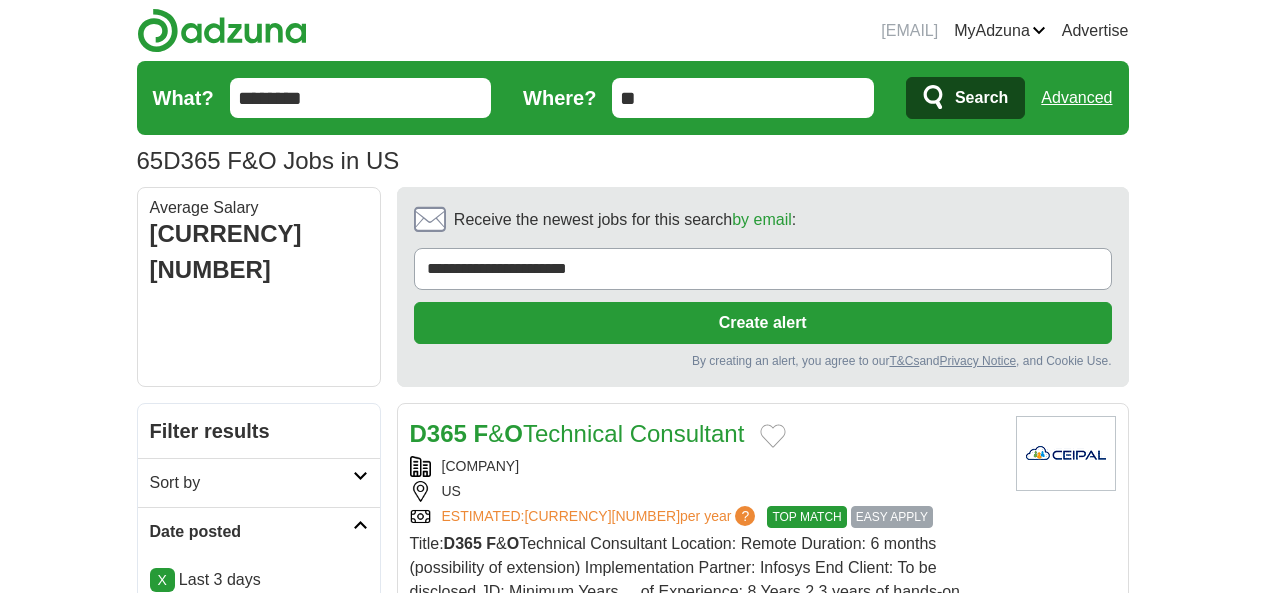 drag, startPoint x: 0, startPoint y: 0, endPoint x: 90, endPoint y: 371, distance: 381.7604 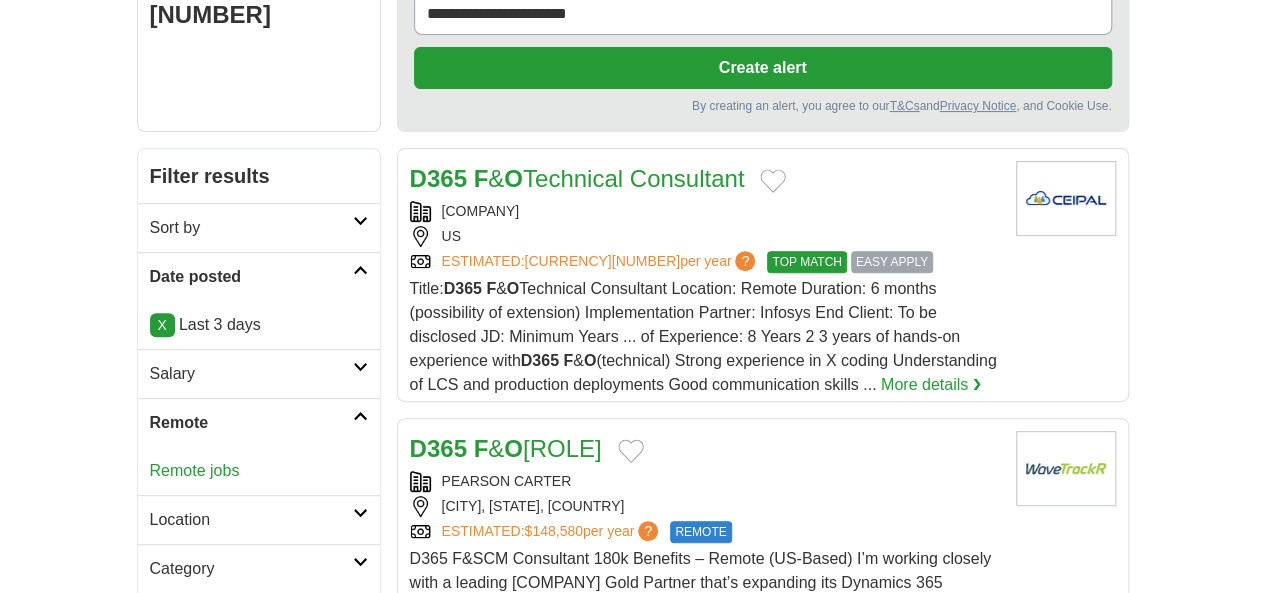 scroll, scrollTop: 255, scrollLeft: 0, axis: vertical 